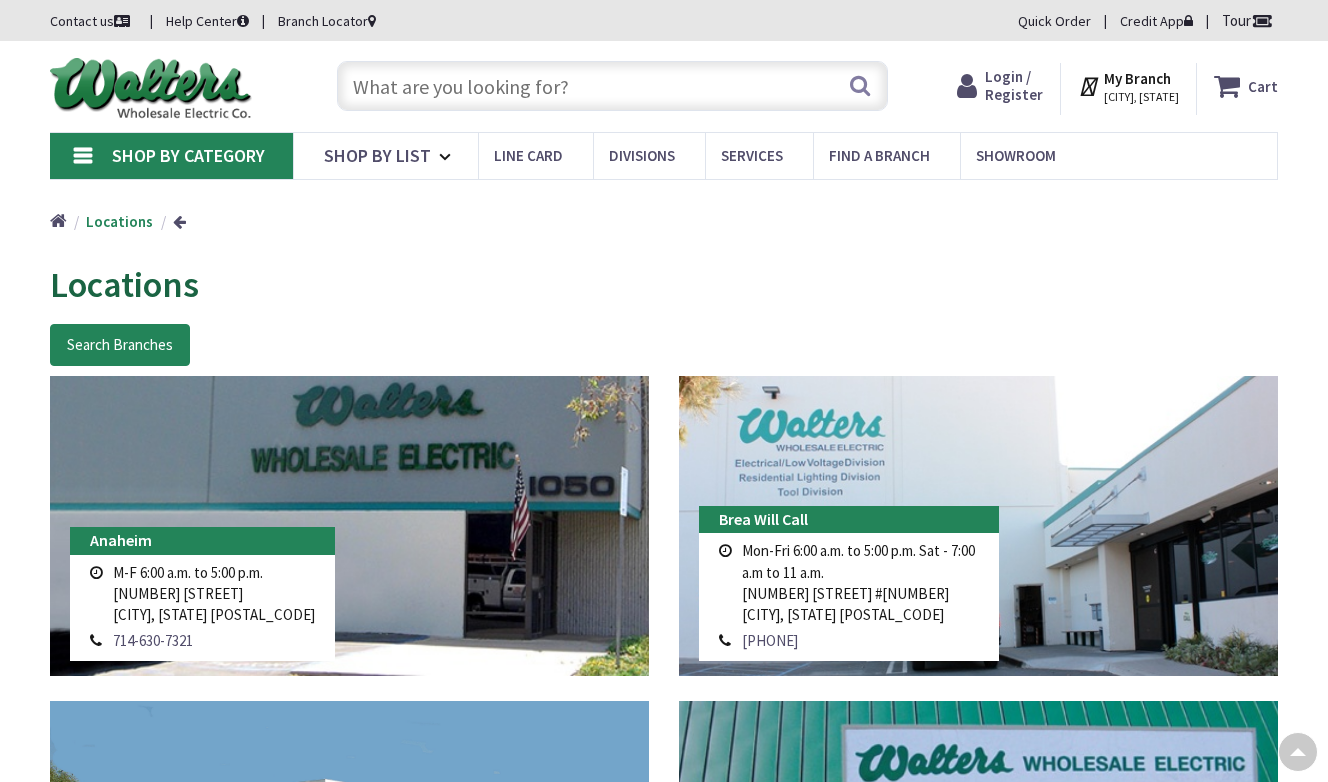 scroll, scrollTop: 2179, scrollLeft: 0, axis: vertical 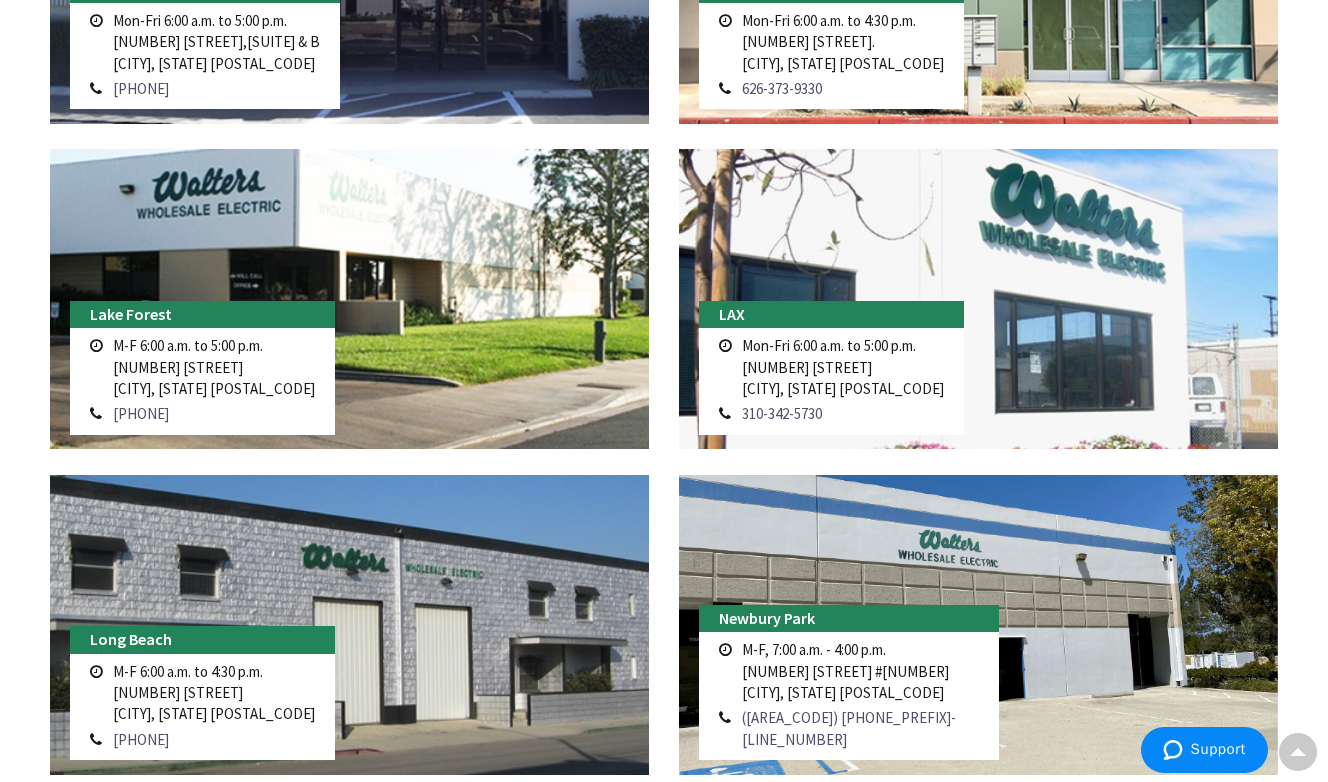 click on "LAX
Mon-Fri 6:00 a.m. to 5:00 p.m.                                                       11305 South Hindry Avenue
Los Angeles, CA 90045
310-342-5730 Read more" at bounding box center [978, 311] 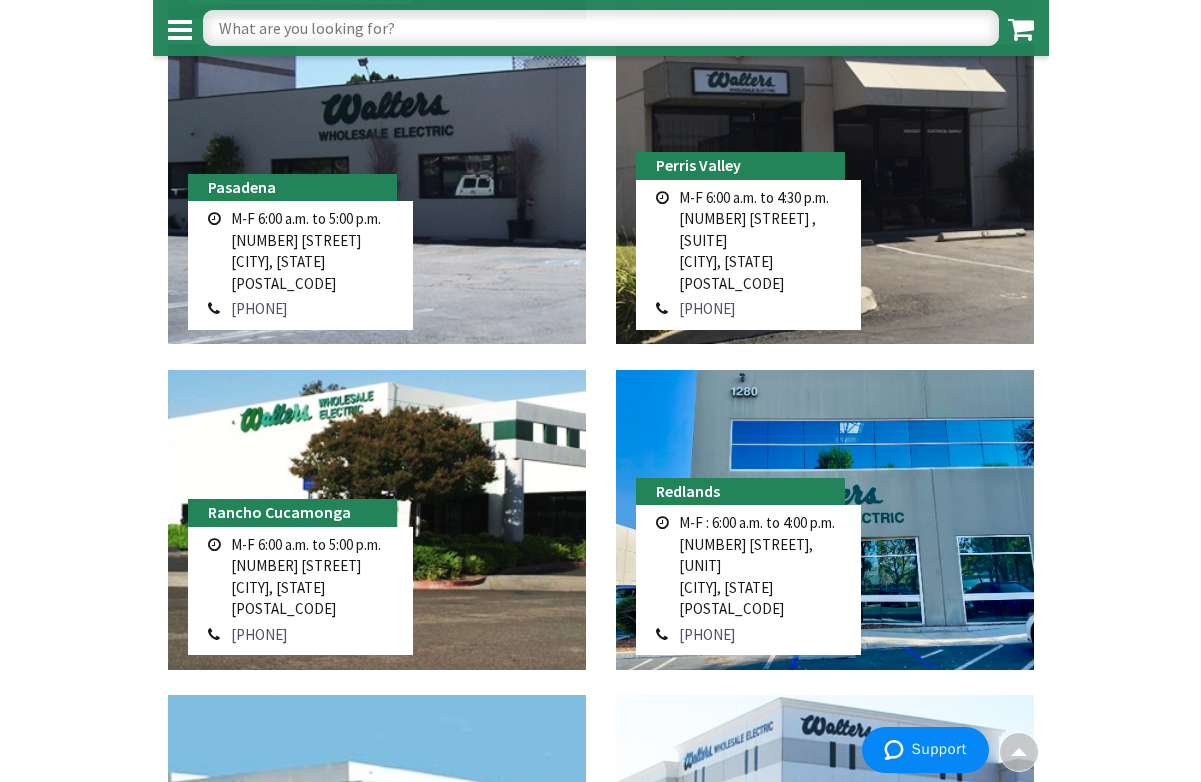 scroll, scrollTop: 3180, scrollLeft: 0, axis: vertical 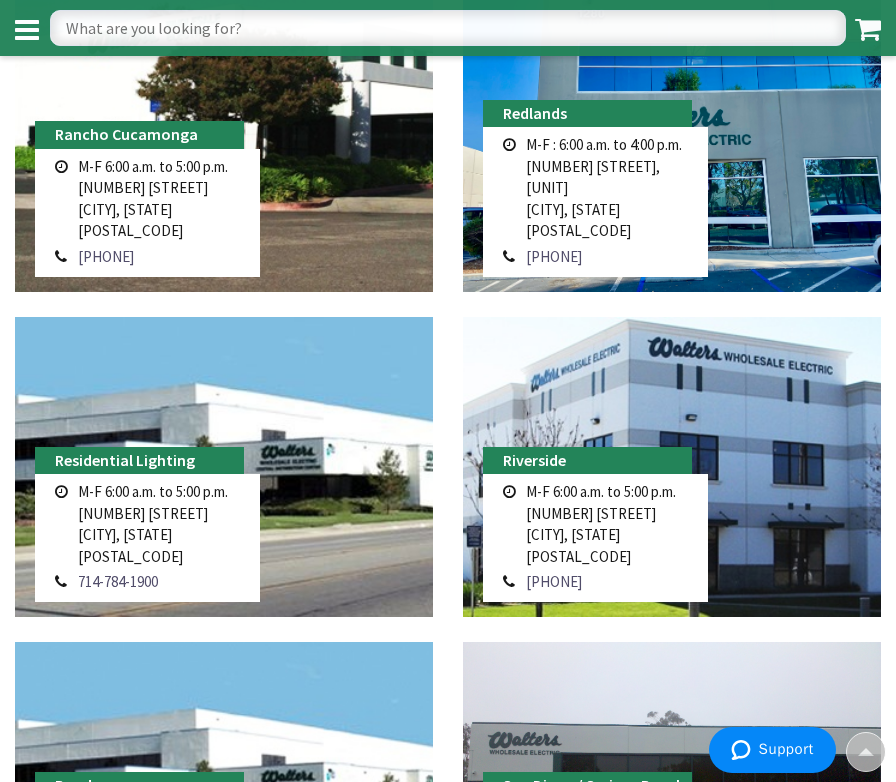 click on "Search" at bounding box center [448, 28] 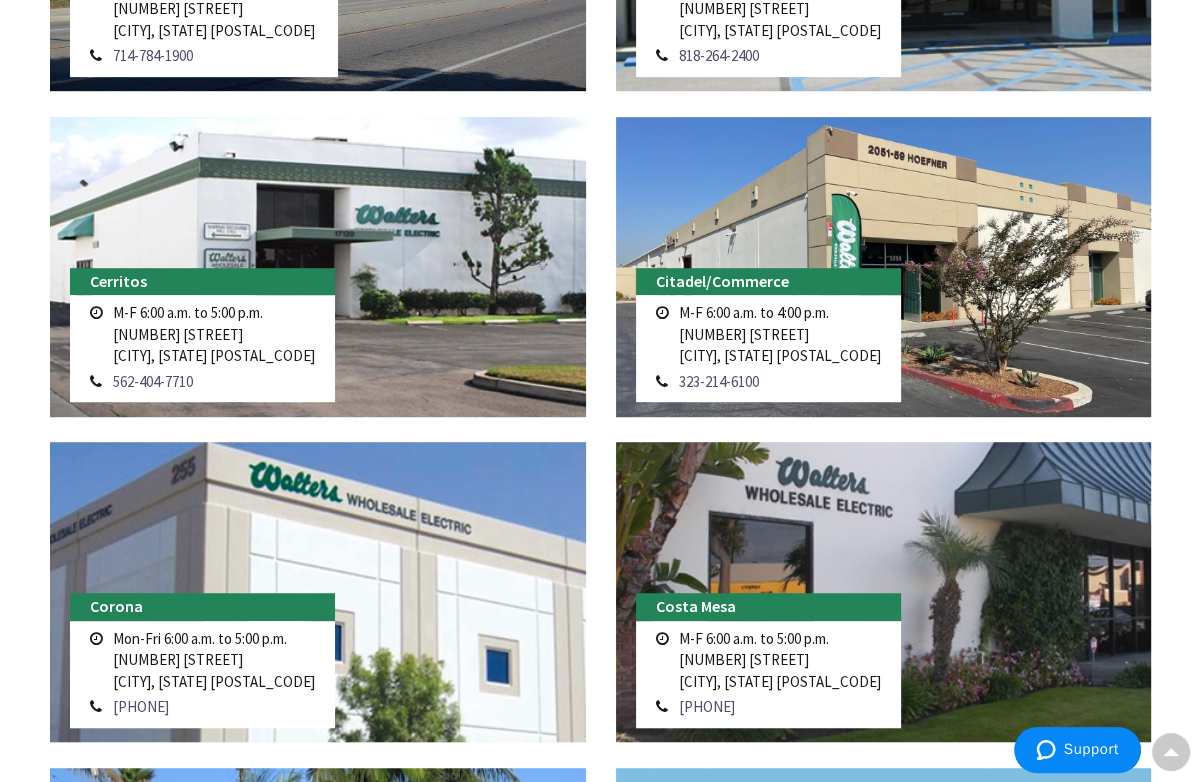 scroll, scrollTop: 908, scrollLeft: 0, axis: vertical 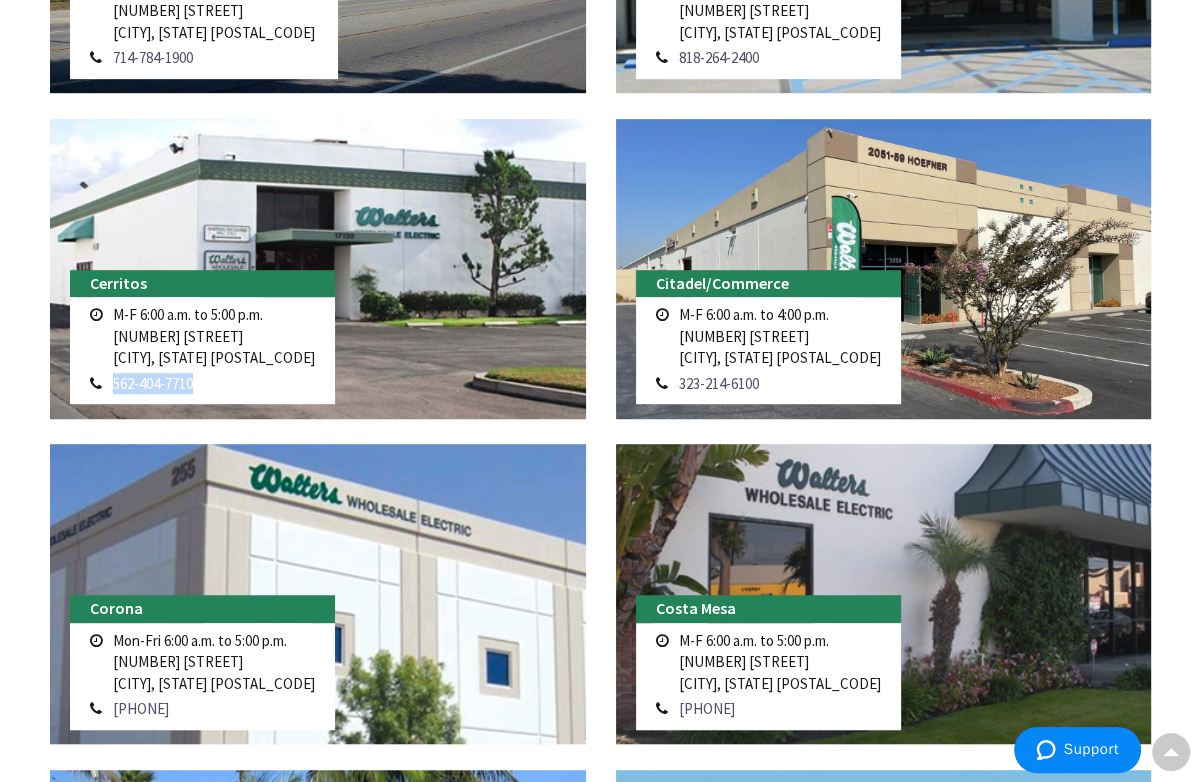 drag, startPoint x: 204, startPoint y: 379, endPoint x: 108, endPoint y: 381, distance: 96.02083 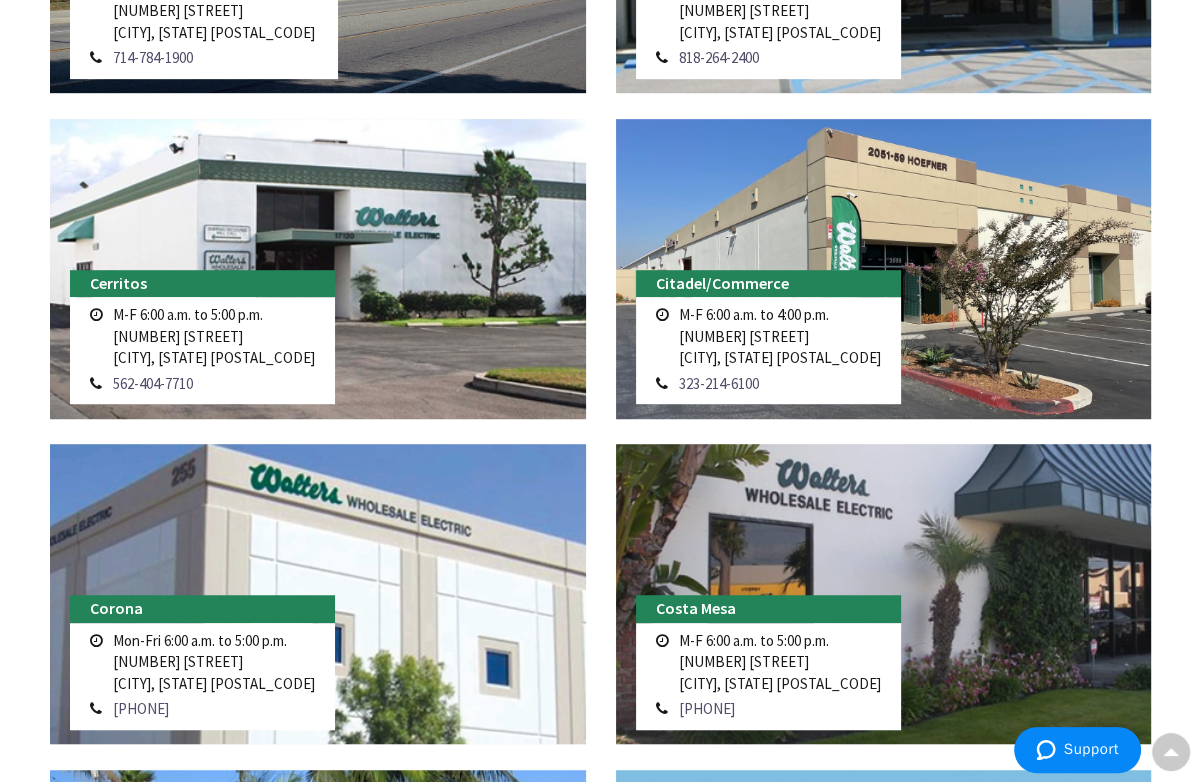 click on "M-F 6:00 a.m. to 5:00 p.m.                                                      17120 Edwards Road
Cerritos, CA 90703" at bounding box center [214, 336] 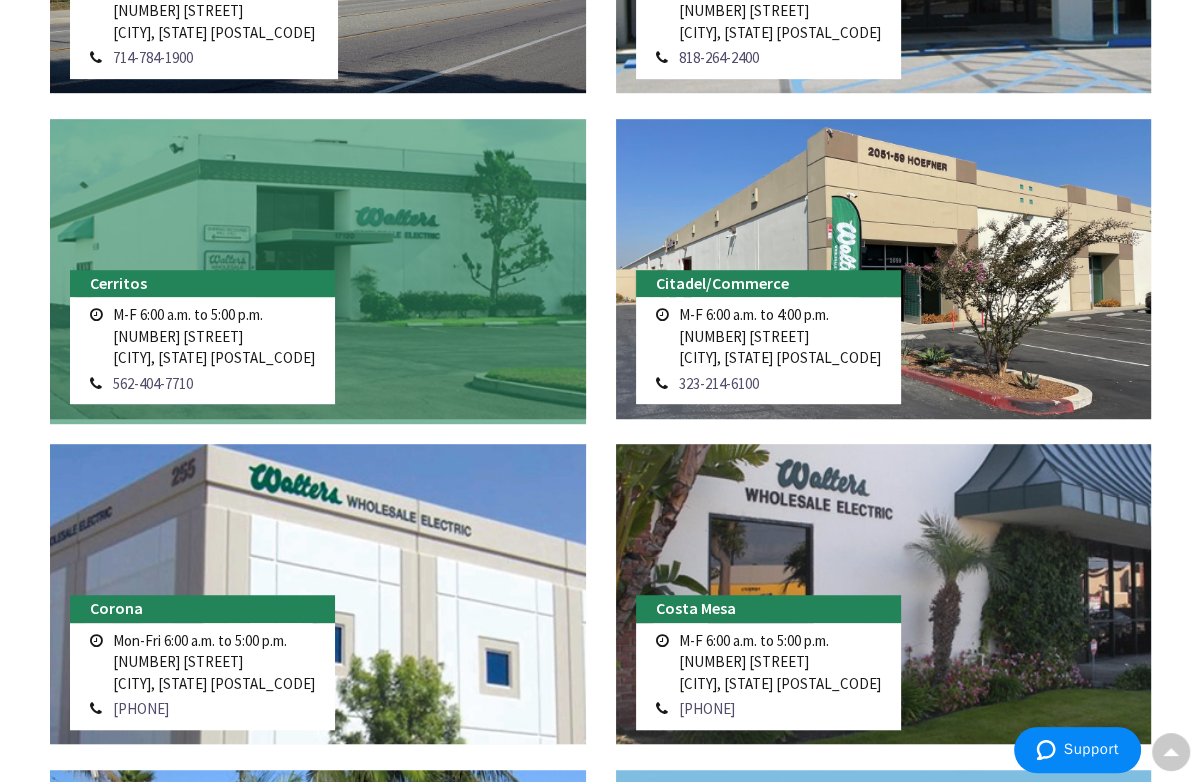 click at bounding box center (318, 269) 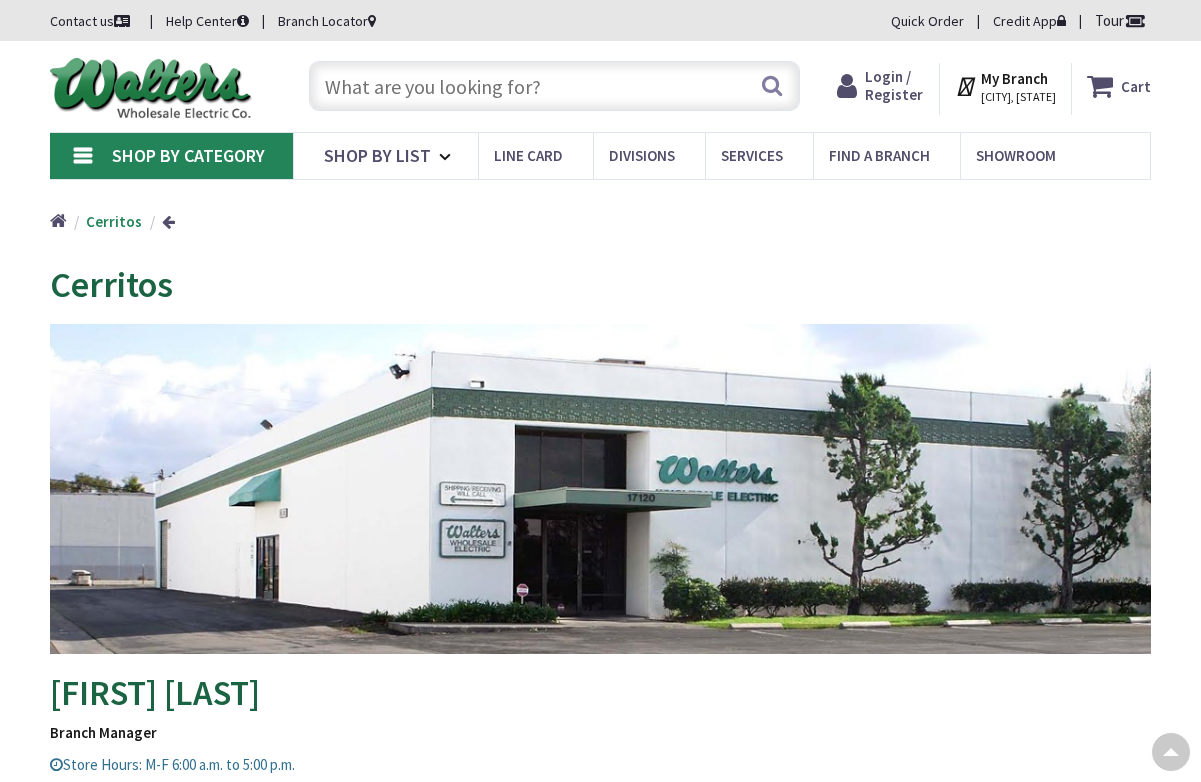 scroll, scrollTop: 572, scrollLeft: 0, axis: vertical 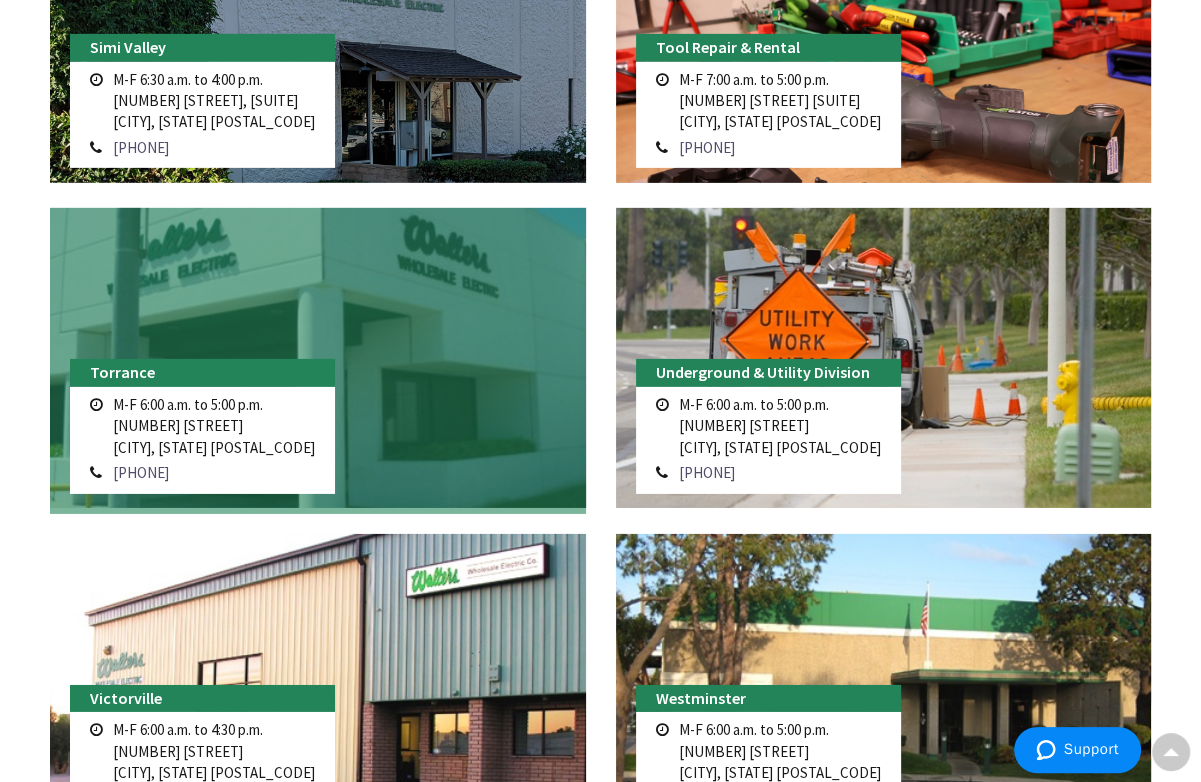 click at bounding box center [318, 358] 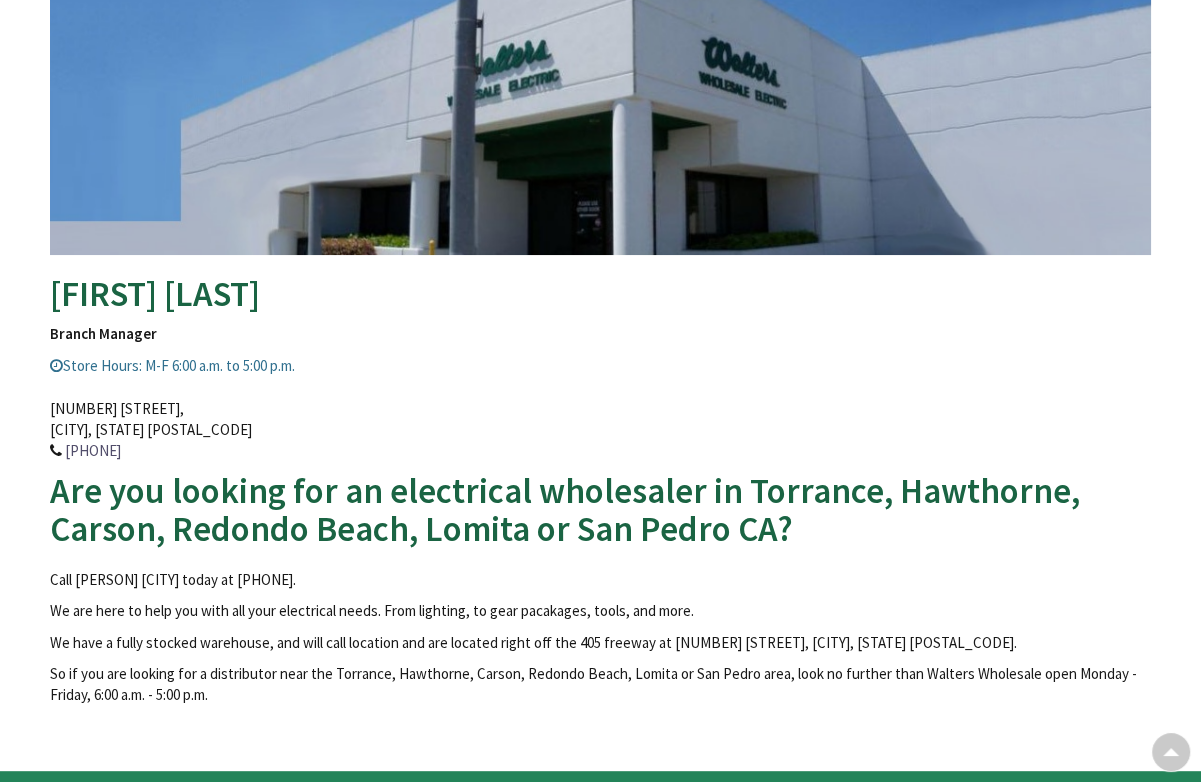 scroll, scrollTop: 399, scrollLeft: 0, axis: vertical 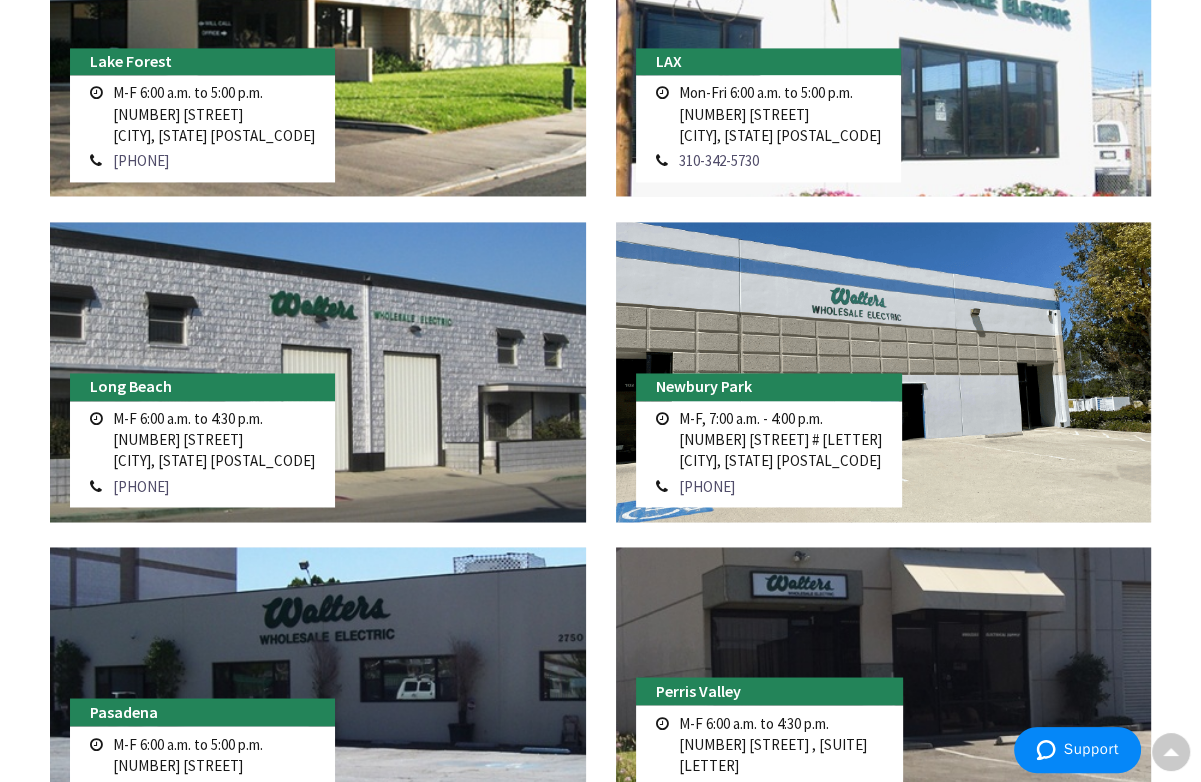 click on "M-F, [TIME] - [TIME]                                                       [NUMBER] [STREET] # [LETTER]
[CITY], [STATE] [POSTAL_CODE]" at bounding box center (780, 440) 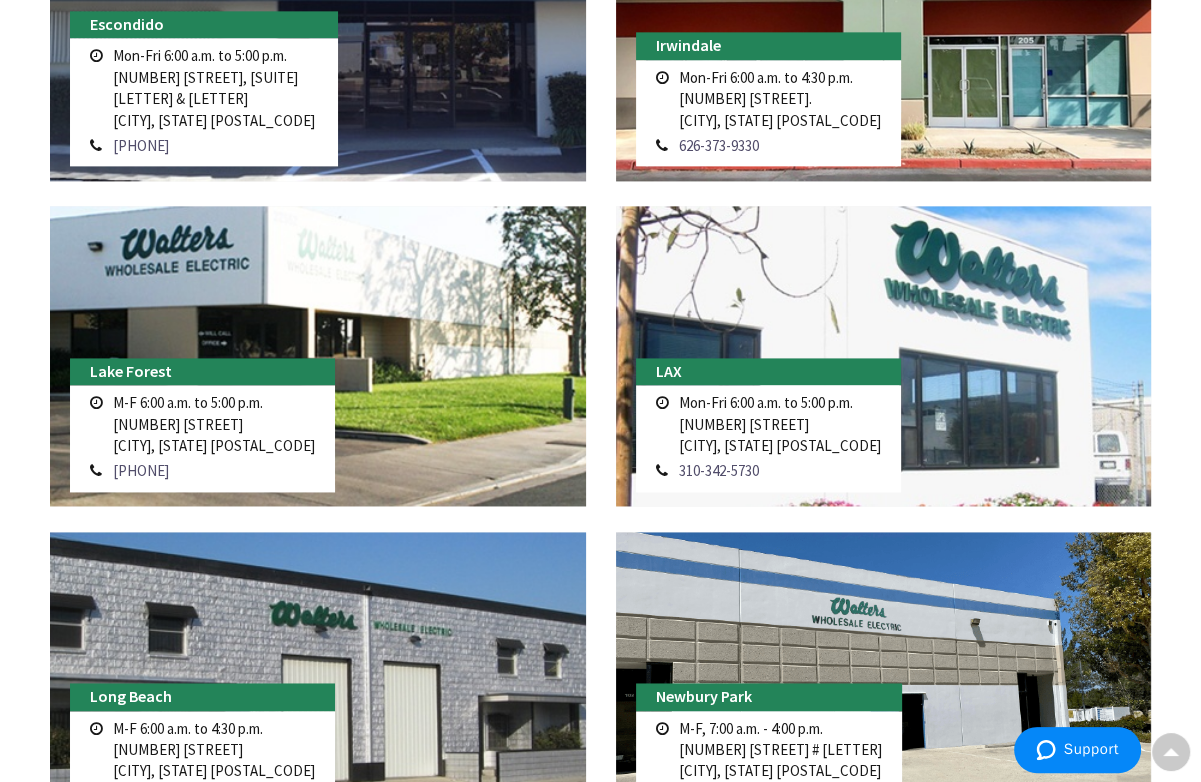 scroll, scrollTop: 2085, scrollLeft: 0, axis: vertical 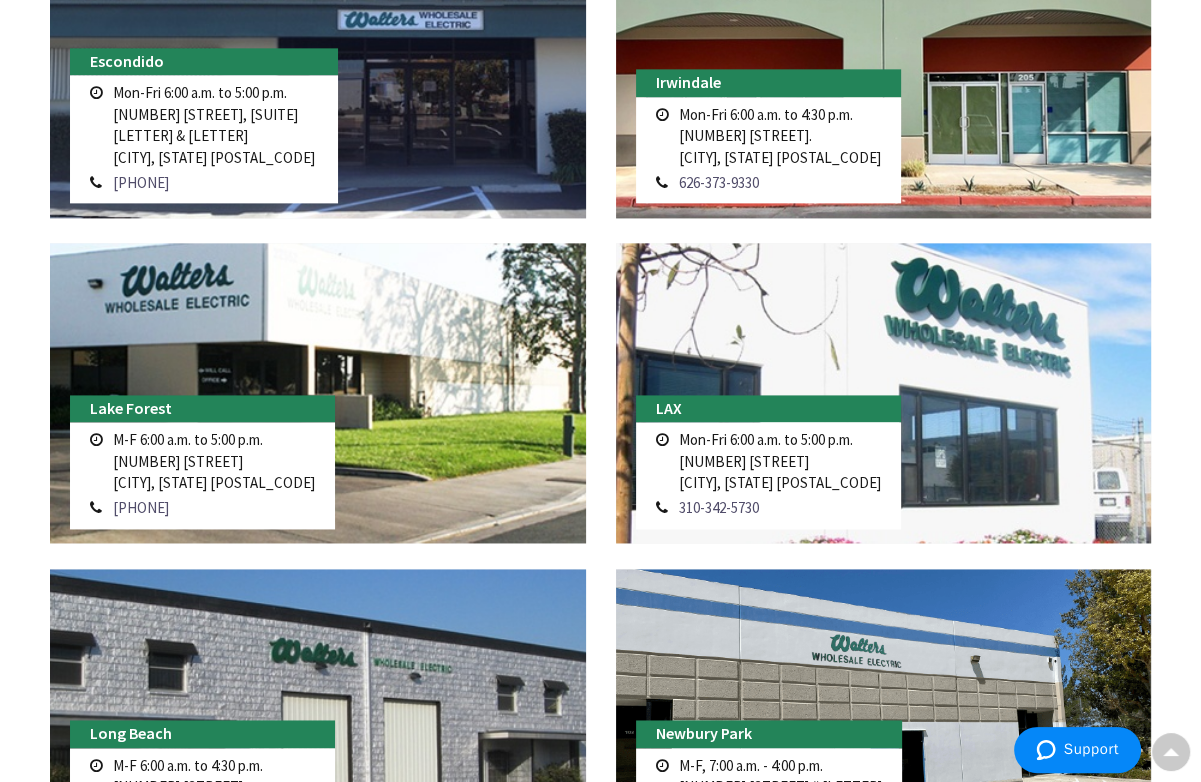 click on "Mon-Fri [TIME] to [TIME]                                                       [NUMBER] [STREET]
[CITY], [STATE] [POSTAL_CODE]" at bounding box center [780, 461] 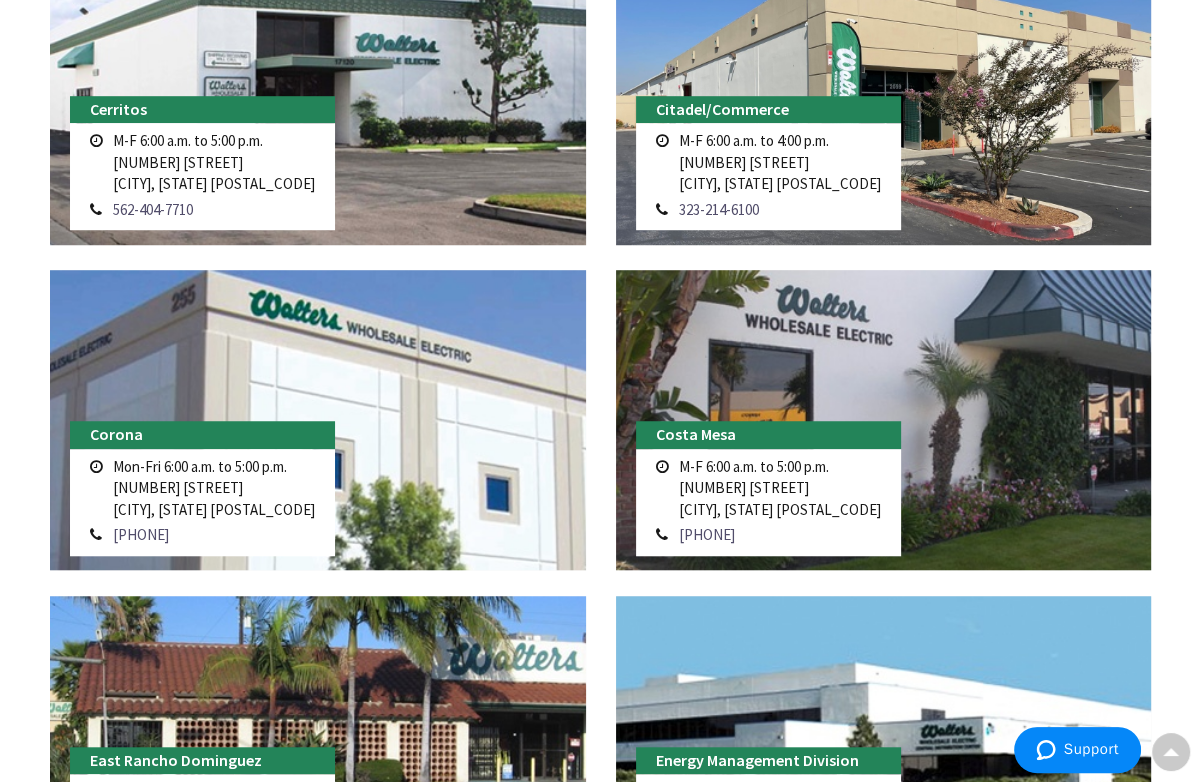 scroll, scrollTop: 1084, scrollLeft: 0, axis: vertical 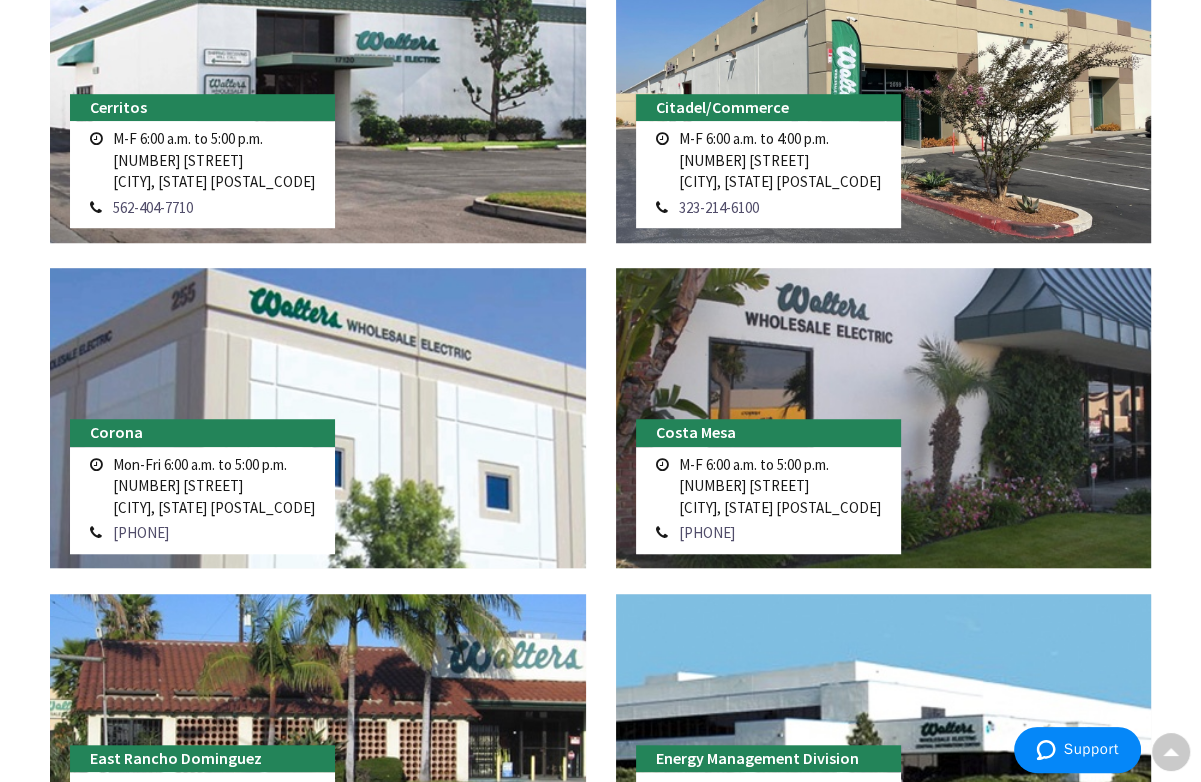 click on "Locations
Search Branches
[CITY]
M-F [TIME] to [TIME]                                                      [NUMBER] [STREET]
[CITY], [STATE] [POSTAL_CODE]
[PHONE] Read more" at bounding box center [600, 2017] 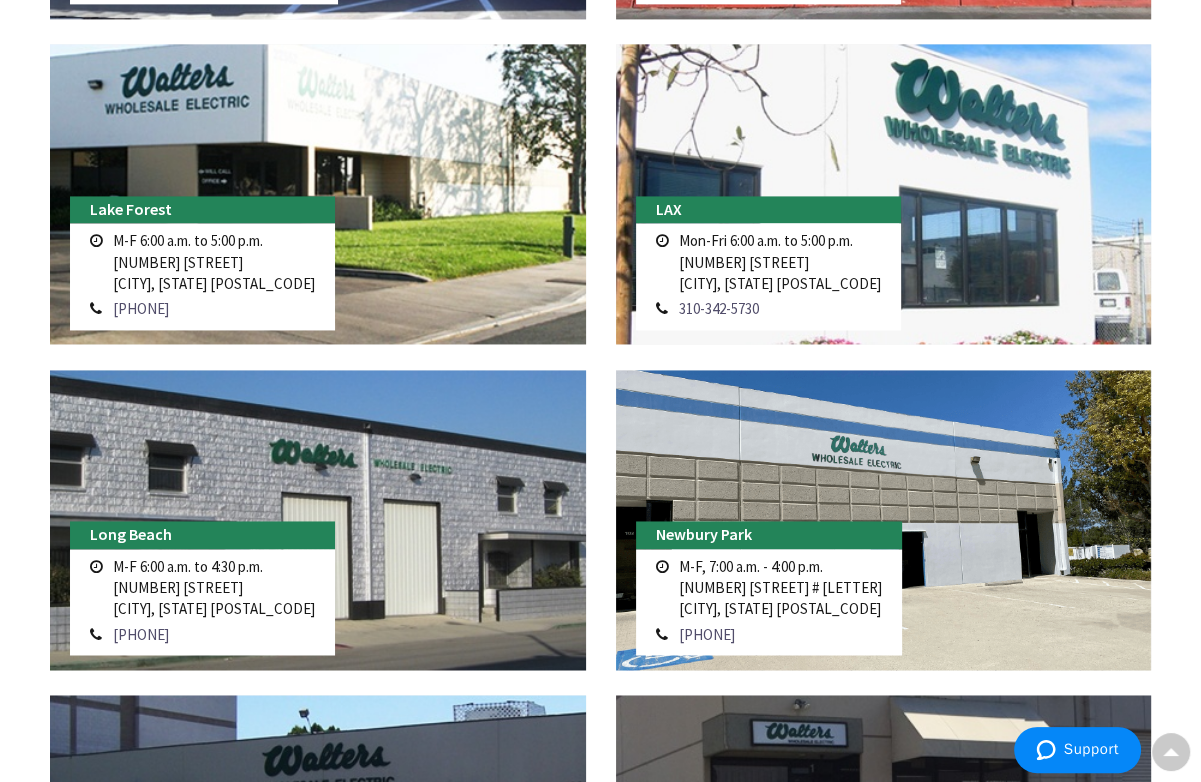 scroll, scrollTop: 2283, scrollLeft: 0, axis: vertical 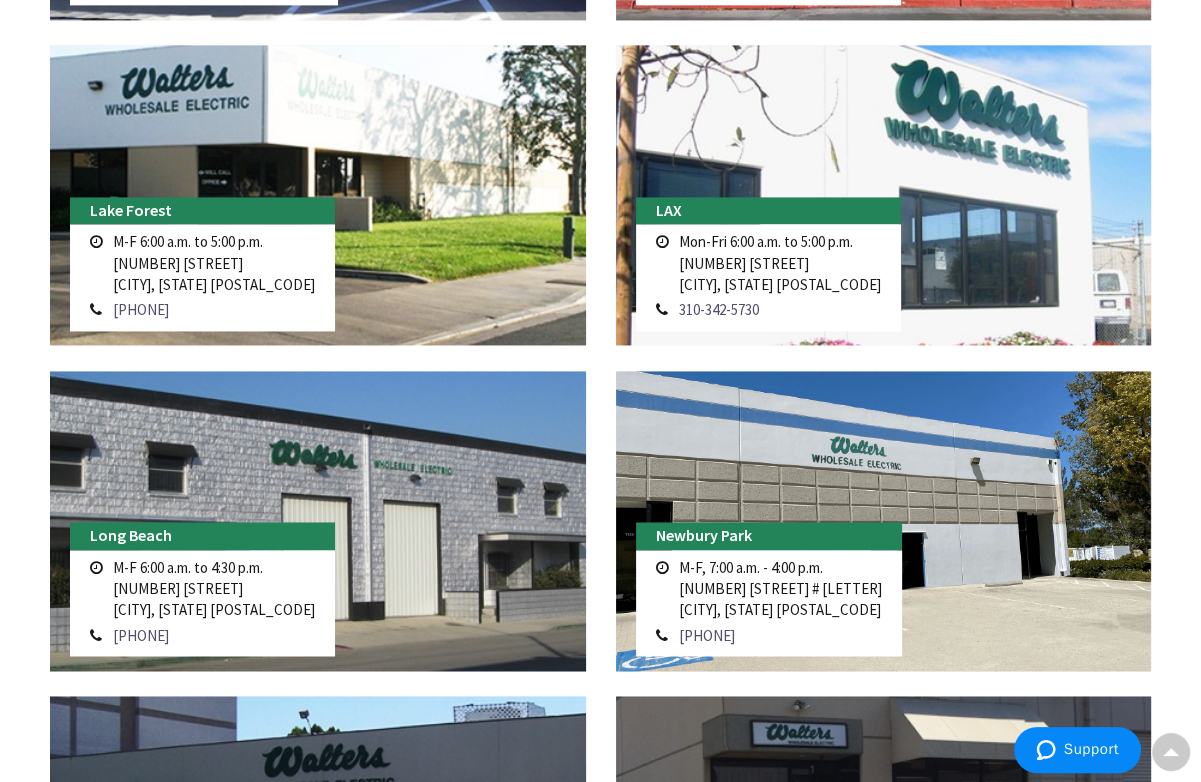 click on "[CITY]
M-F [TIME] to [TIME]                                                      [NUMBER] [STREET]
[CITY], [STATE] [POSTAL_CODE]
[PHONE] Read more" at bounding box center [318, 207] 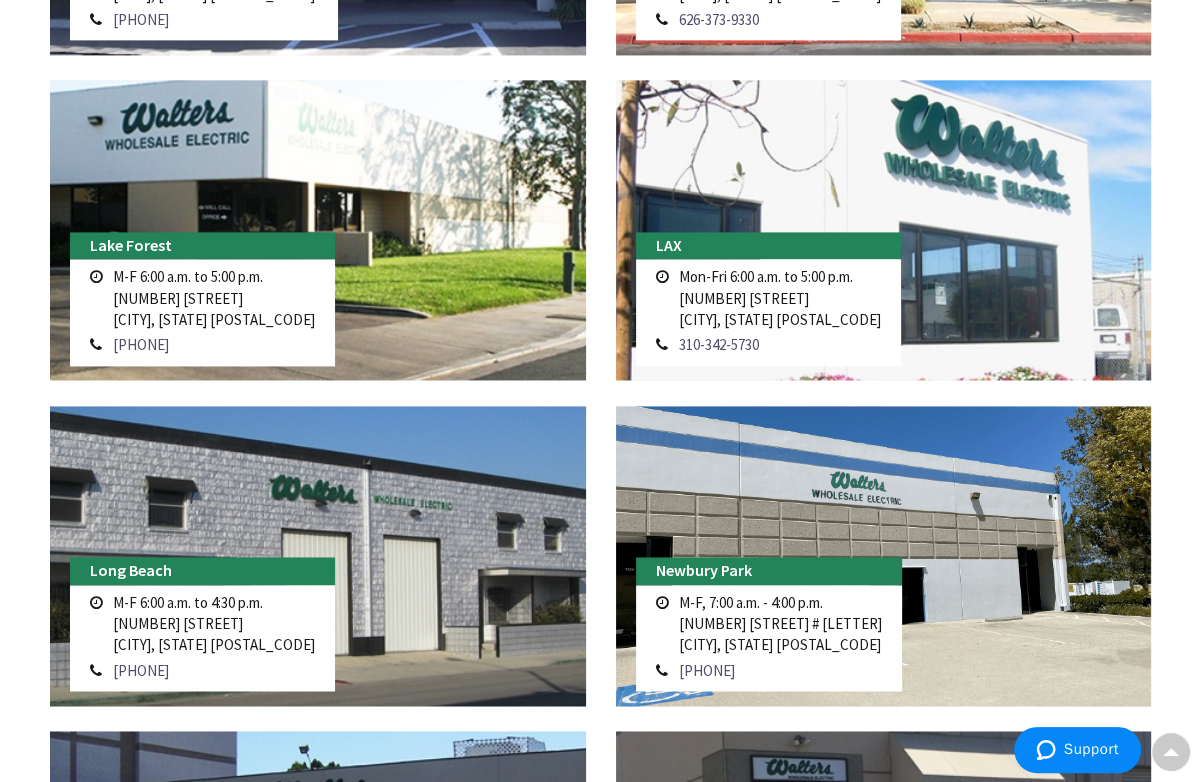 scroll, scrollTop: 2249, scrollLeft: 0, axis: vertical 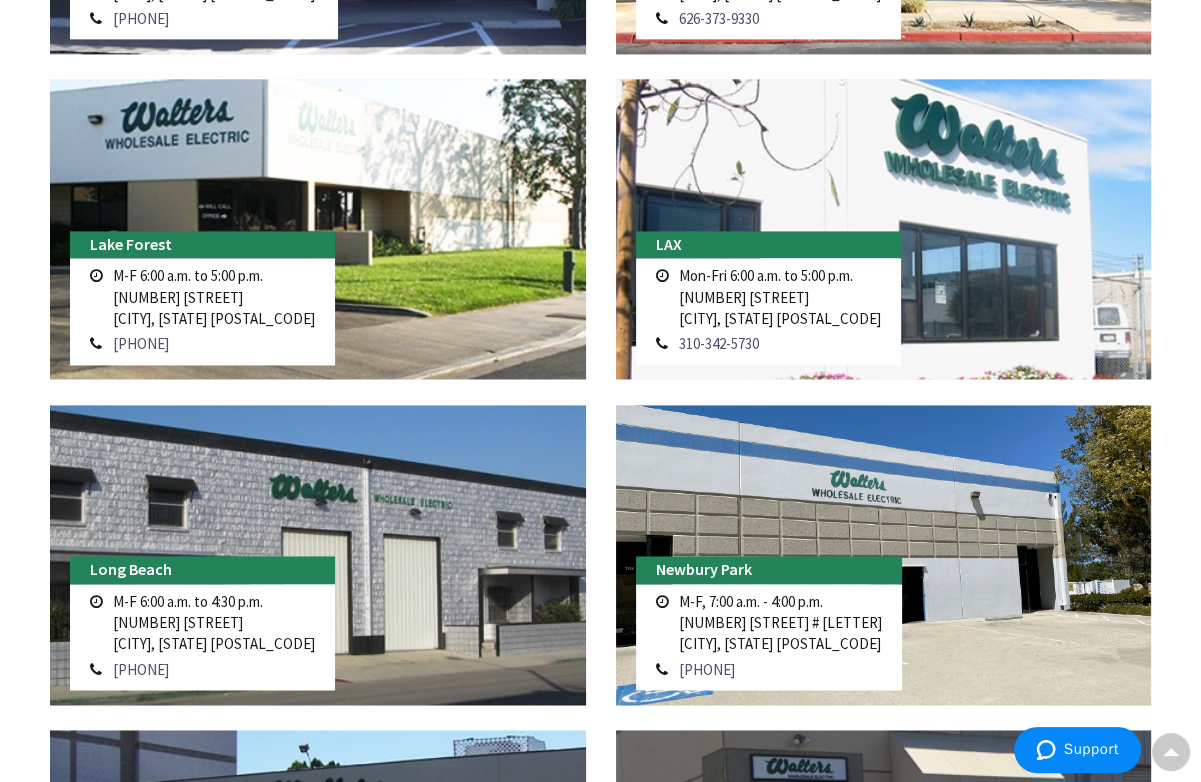 click on "[CITY]
M-F [TIME] to [TIME]                                                      [NUMBER] [STREET]
[CITY], [STATE] [POSTAL_CODE]
[PHONE] Read more" at bounding box center [318, 241] 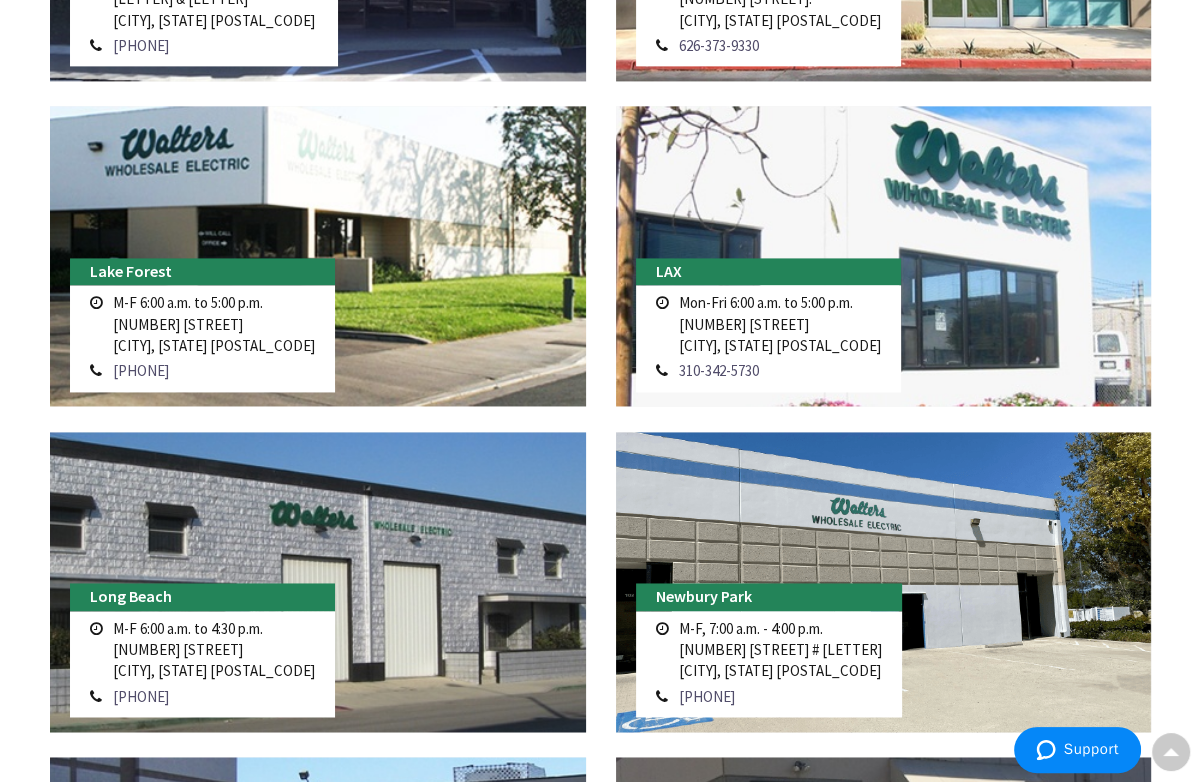 scroll, scrollTop: 2220, scrollLeft: 0, axis: vertical 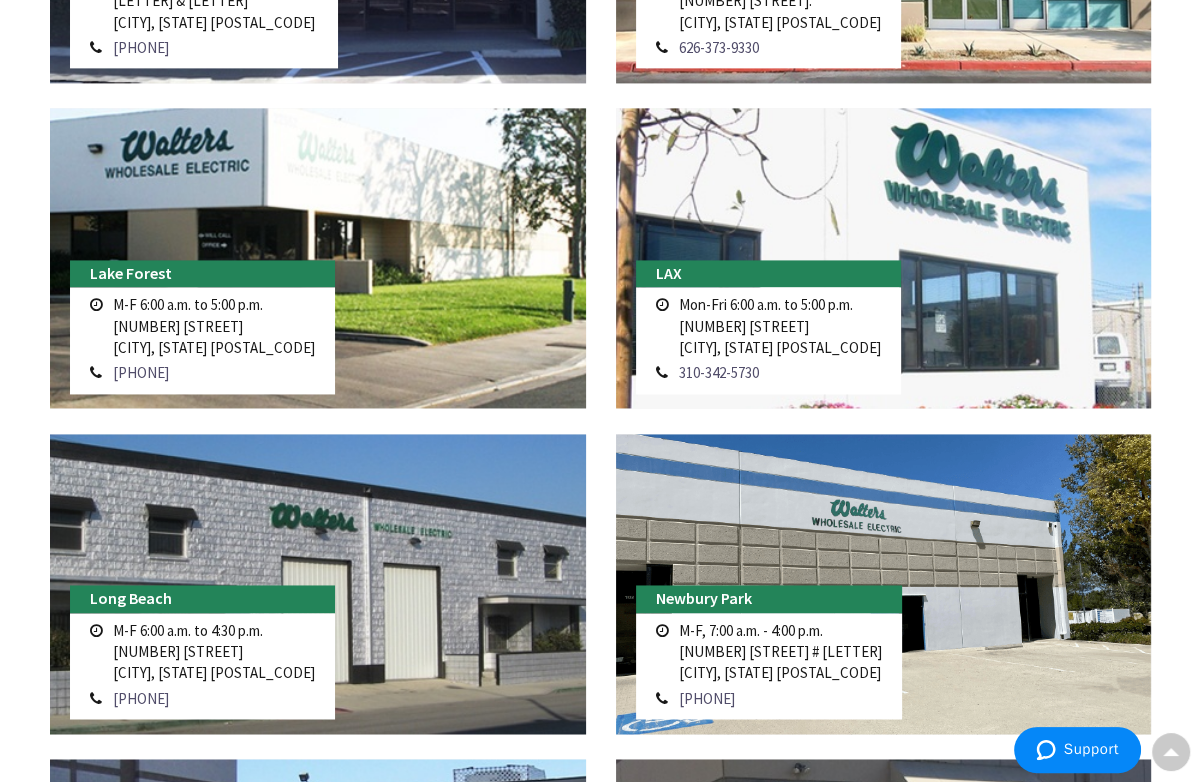 drag, startPoint x: 815, startPoint y: 351, endPoint x: 677, endPoint y: 331, distance: 139.44174 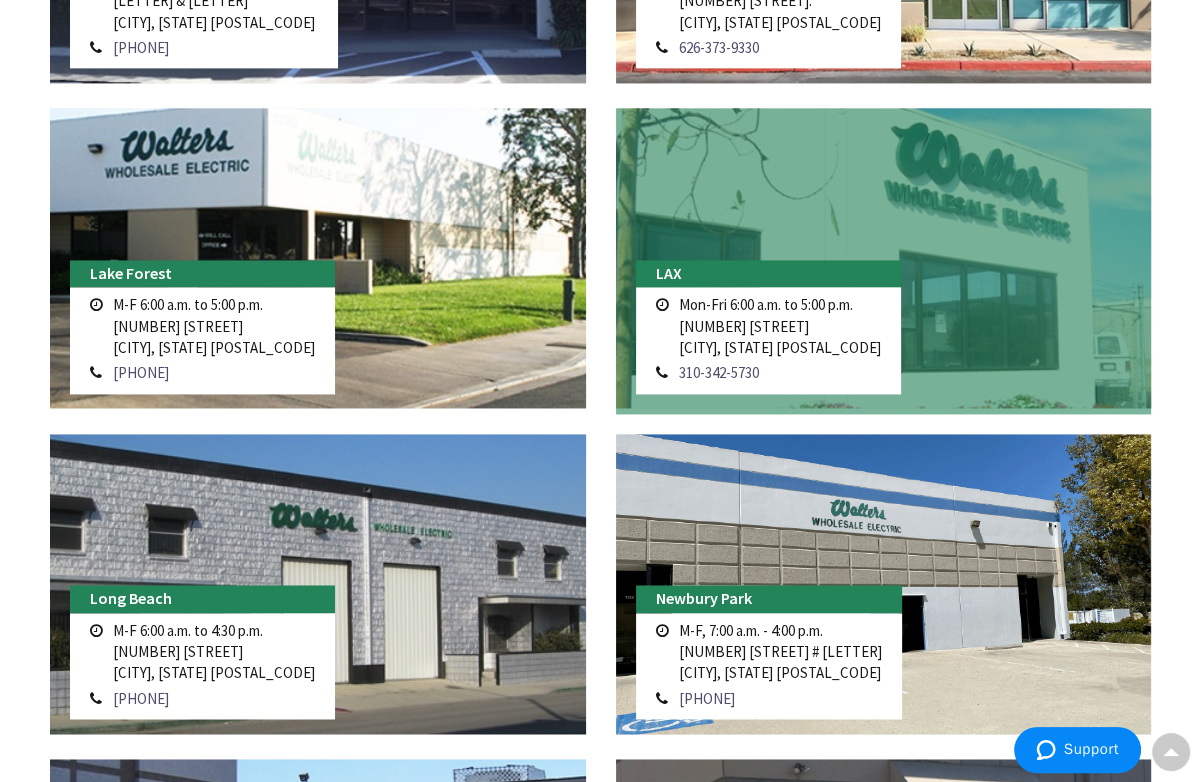 copy on "[NUMBER] [STREET]
[CITY], [STATE] [POSTAL_CODE]" 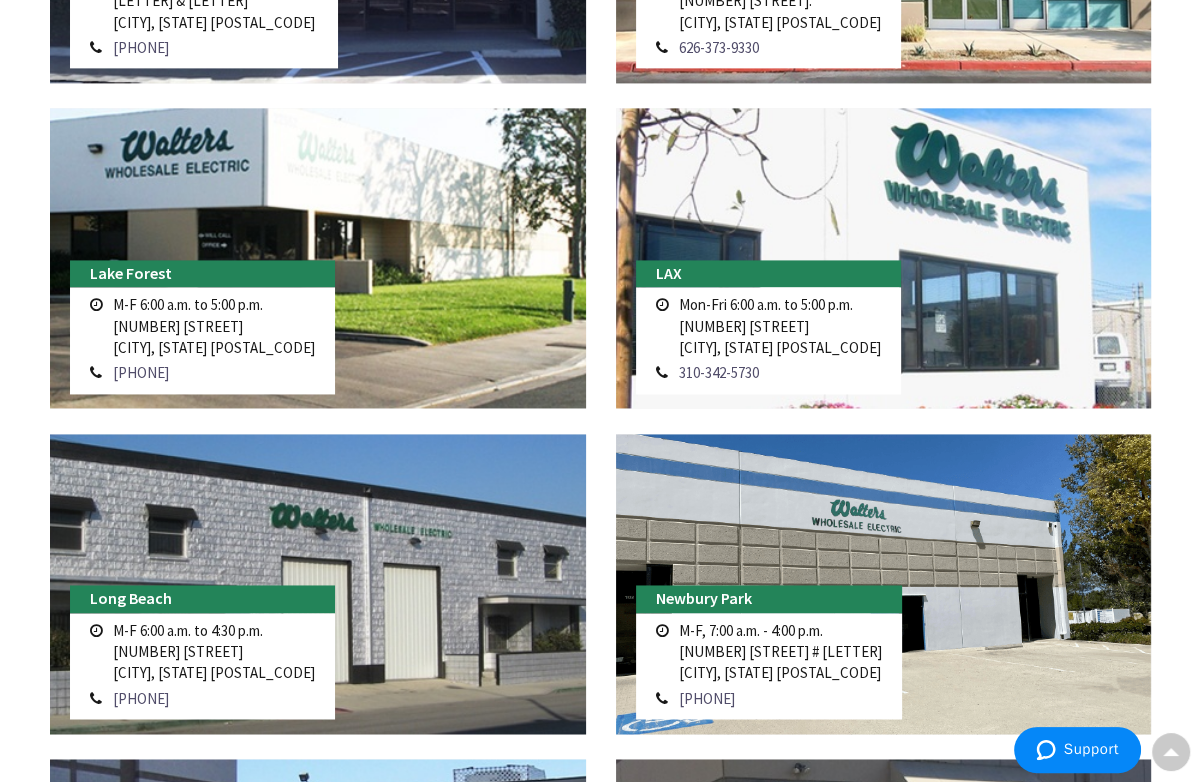 click on "[CITY]
M-F [TIME] to [TIME]                                                      [NUMBER] [STREET]
[CITY], [STATE] [POSTAL_CODE]
[PHONE] Read more" at bounding box center (318, 270) 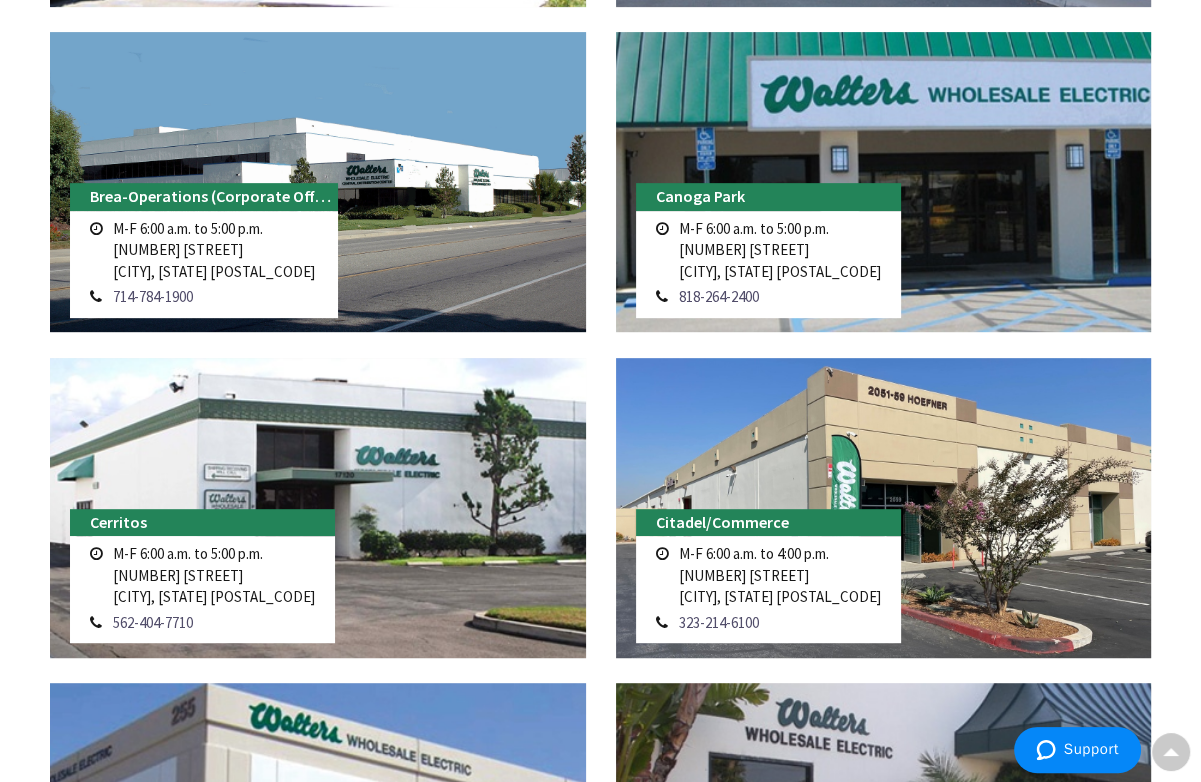 scroll, scrollTop: 681, scrollLeft: 0, axis: vertical 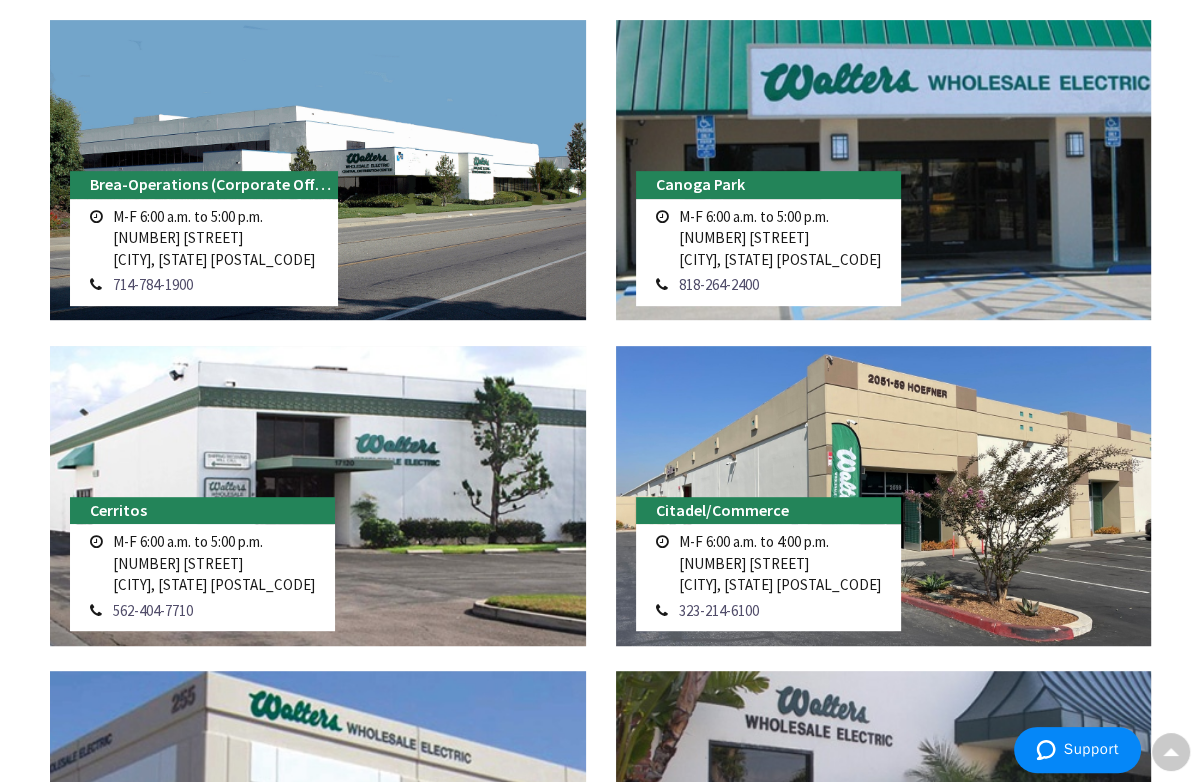 click on "M-F [TIME] to [TIME]                                                       [NUMBER] [STREET]
[CITY], [STATE] [POSTAL_CODE]" at bounding box center (780, 563) 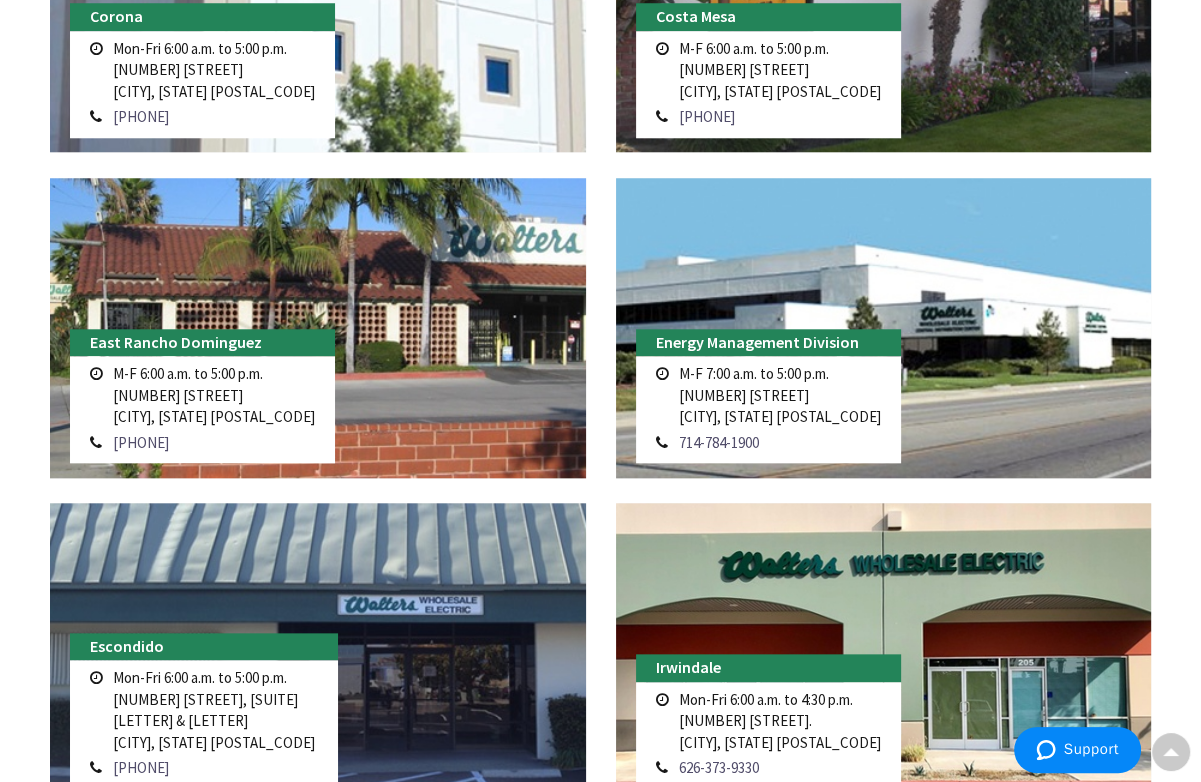 scroll, scrollTop: 1690, scrollLeft: 0, axis: vertical 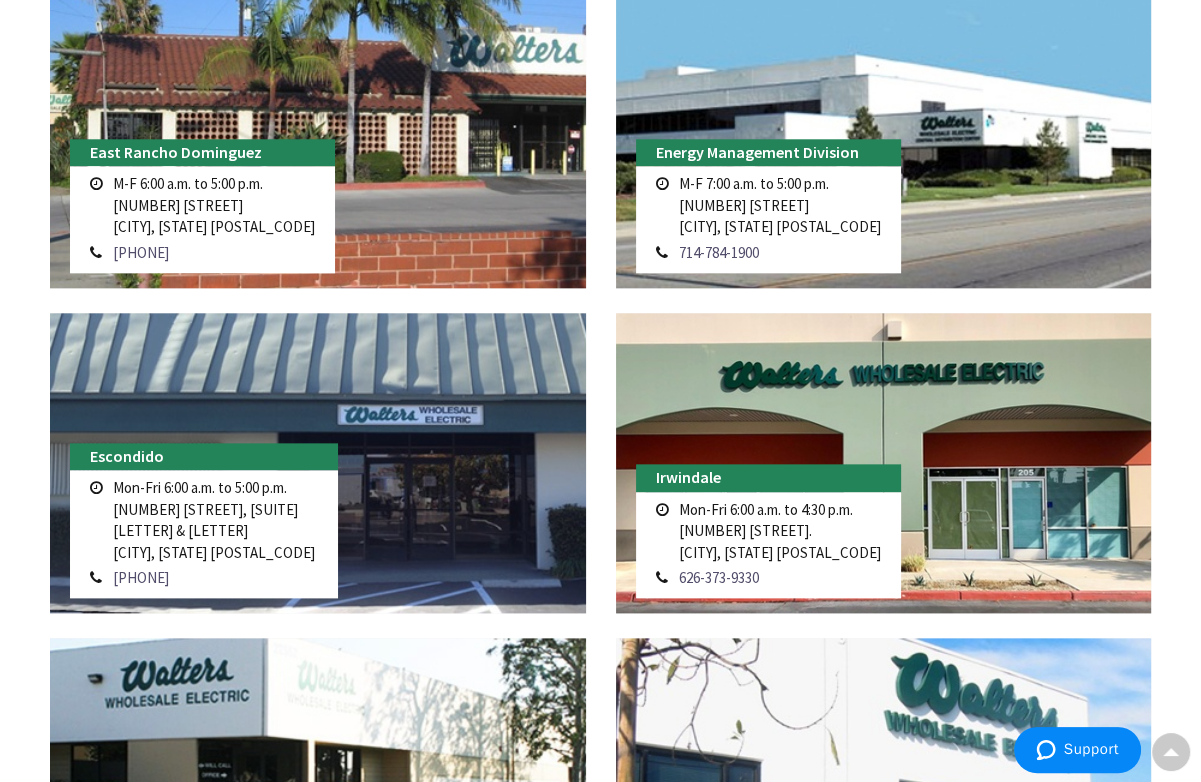 click on "M-F [TIME] to [TIME]                                                       [NUMBER] [STREET]
[CITY], [STATE] [POSTAL_CODE]" at bounding box center [214, 205] 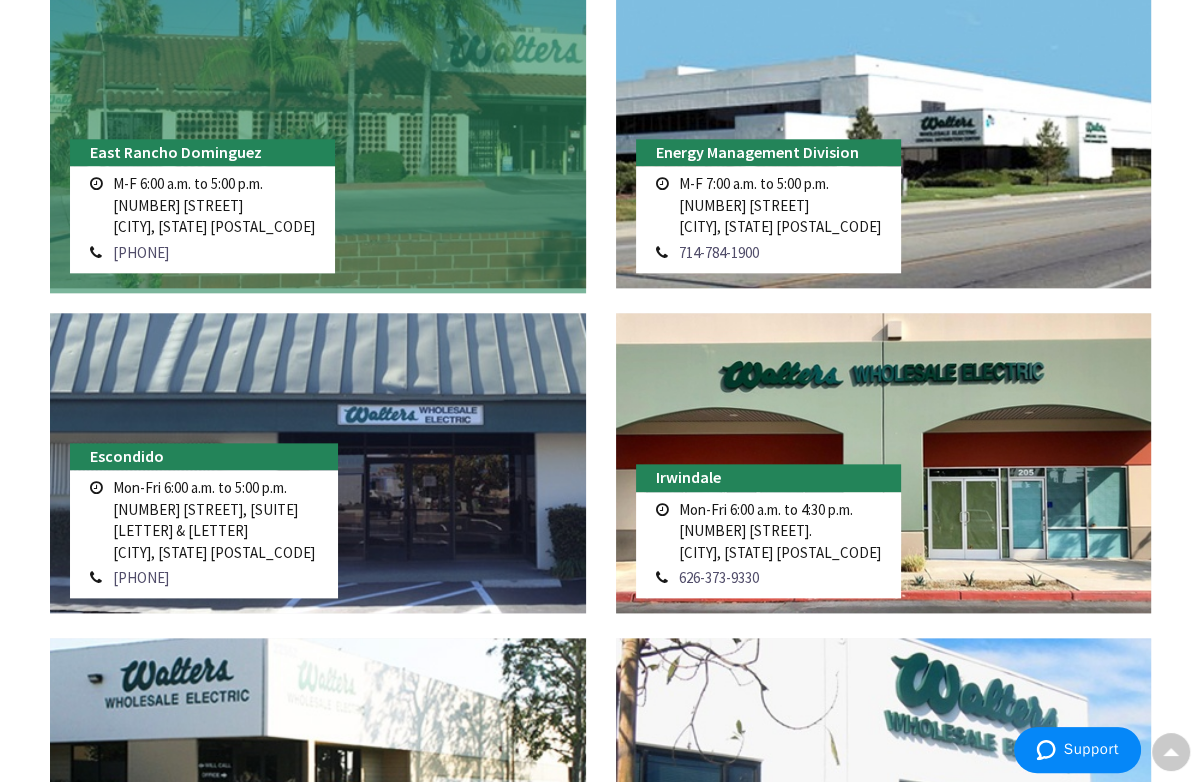 copy on "[CITY], [STATE] [POSTAL_CODE]" 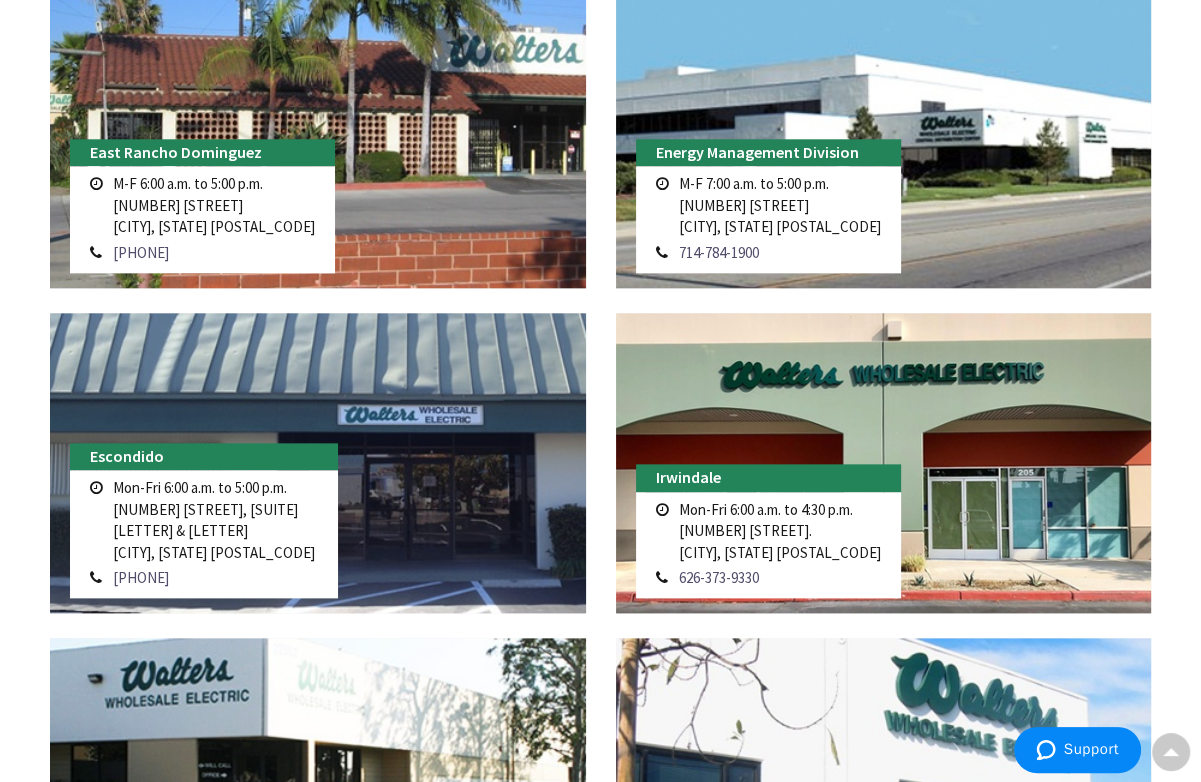 click on "M-F [TIME] to [TIME]                                                       [NUMBER] [STREET]
[CITY], [STATE] [POSTAL_CODE]" at bounding box center [214, 205] 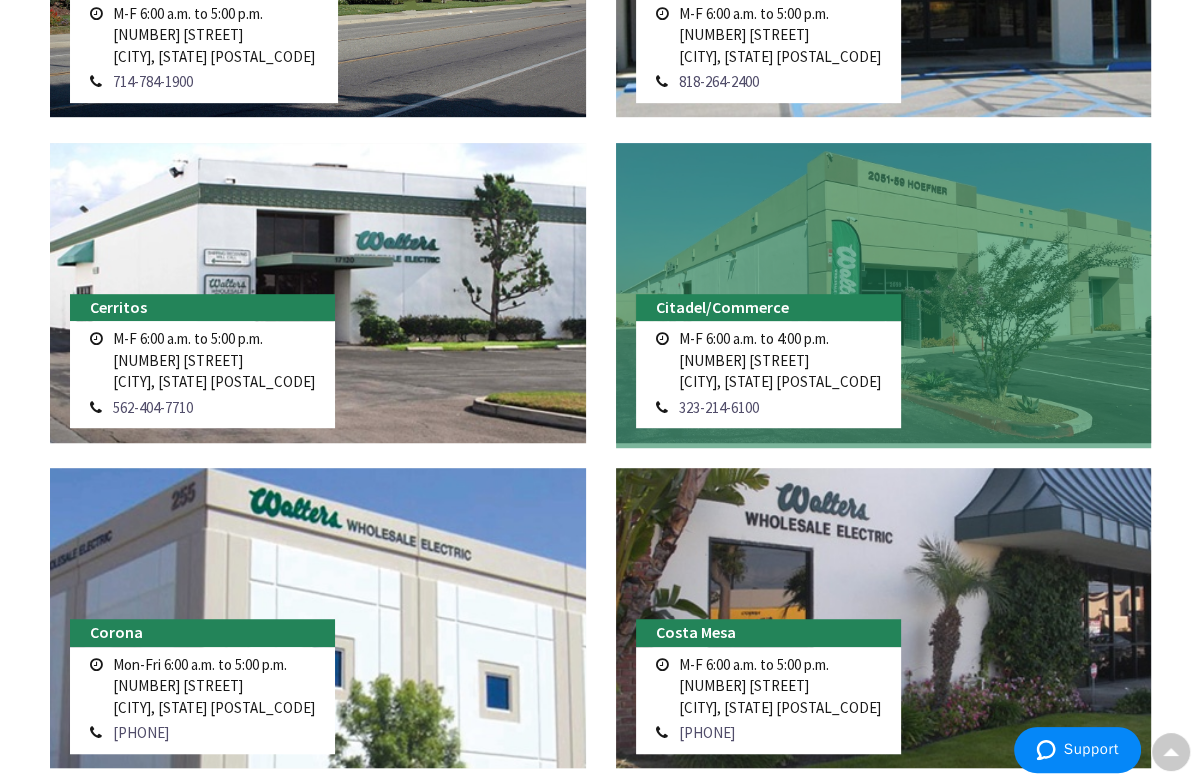 scroll, scrollTop: 883, scrollLeft: 0, axis: vertical 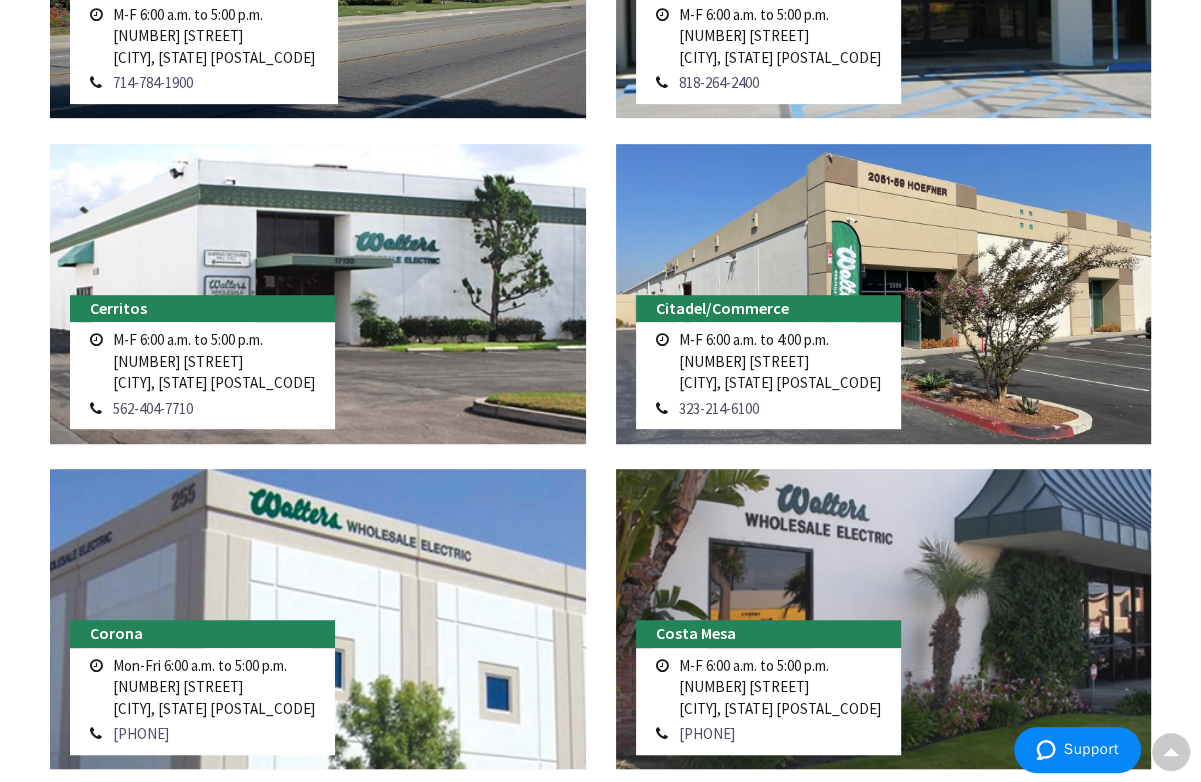 click on "[CITY]
M-F [TIME] to [TIME]                                                      [NUMBER] [STREET]
[CITY], [STATE]
[PHONE] Read more" at bounding box center [884, -20] 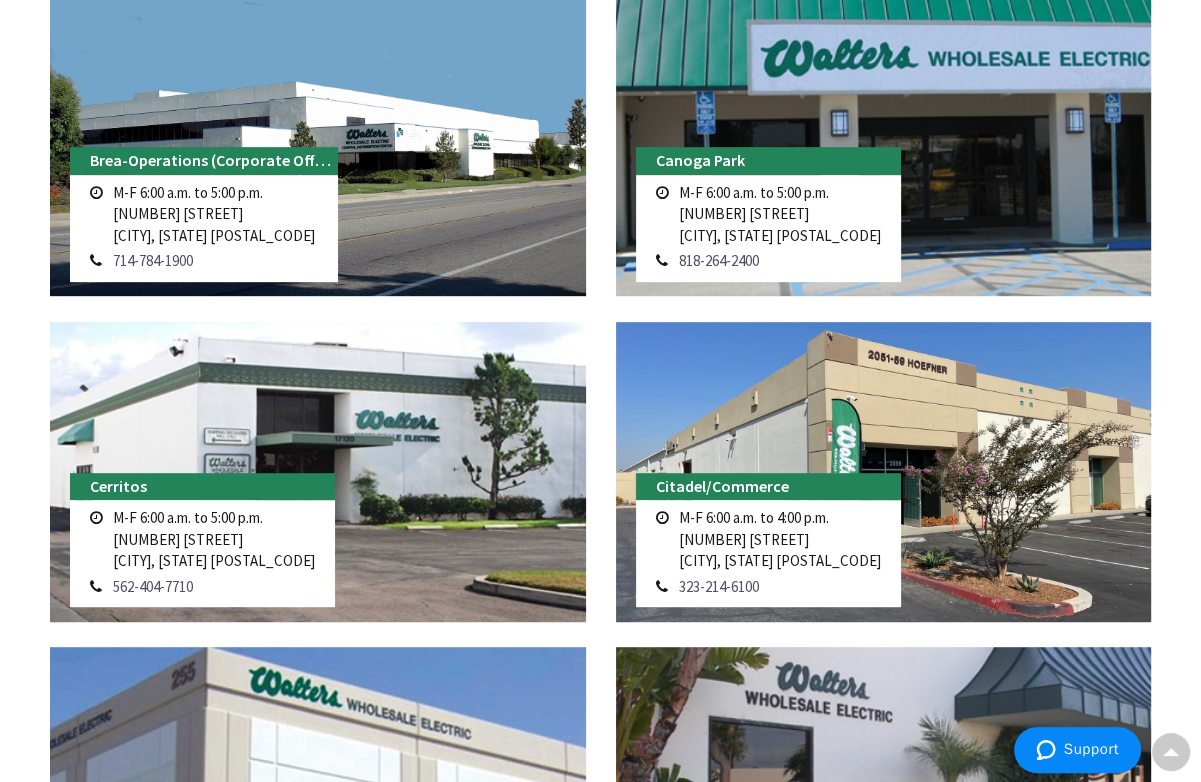 scroll, scrollTop: 701, scrollLeft: 0, axis: vertical 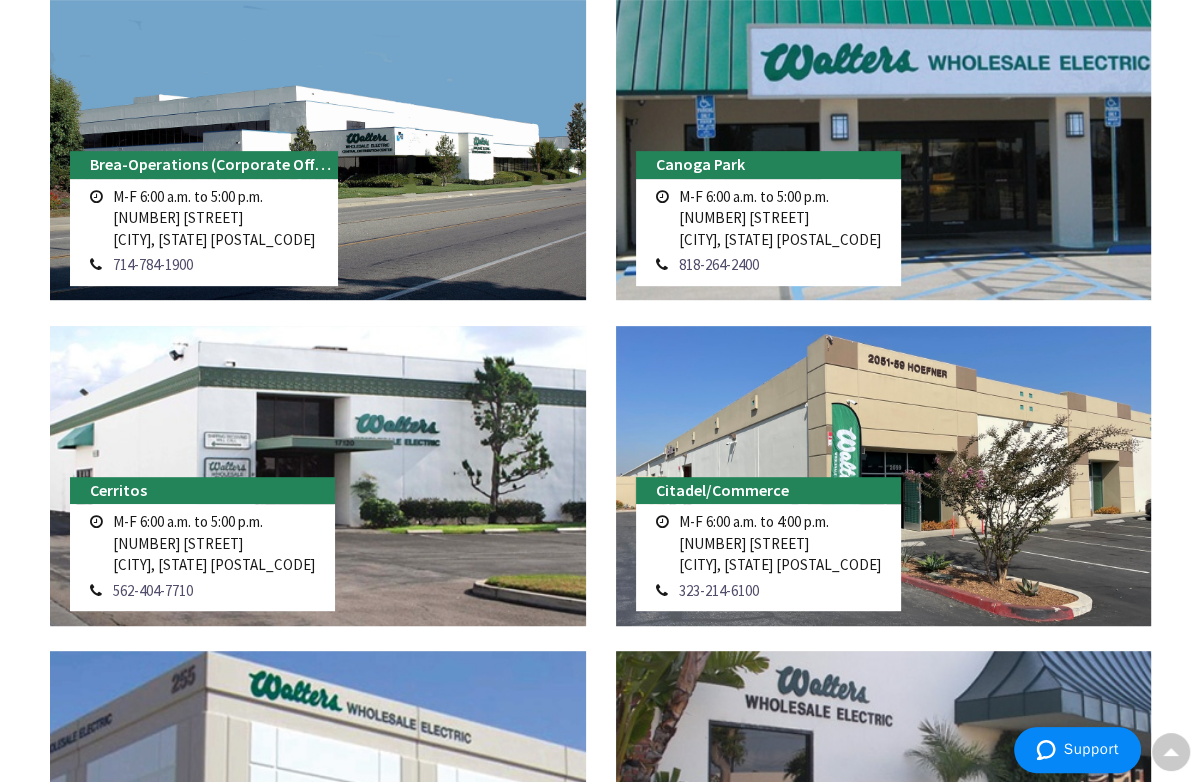 click on "M-F [TIME] to [TIME]                                                       [NUMBER] [STREET]
[CITY], [STATE] [POSTAL_CODE]" at bounding box center [780, 218] 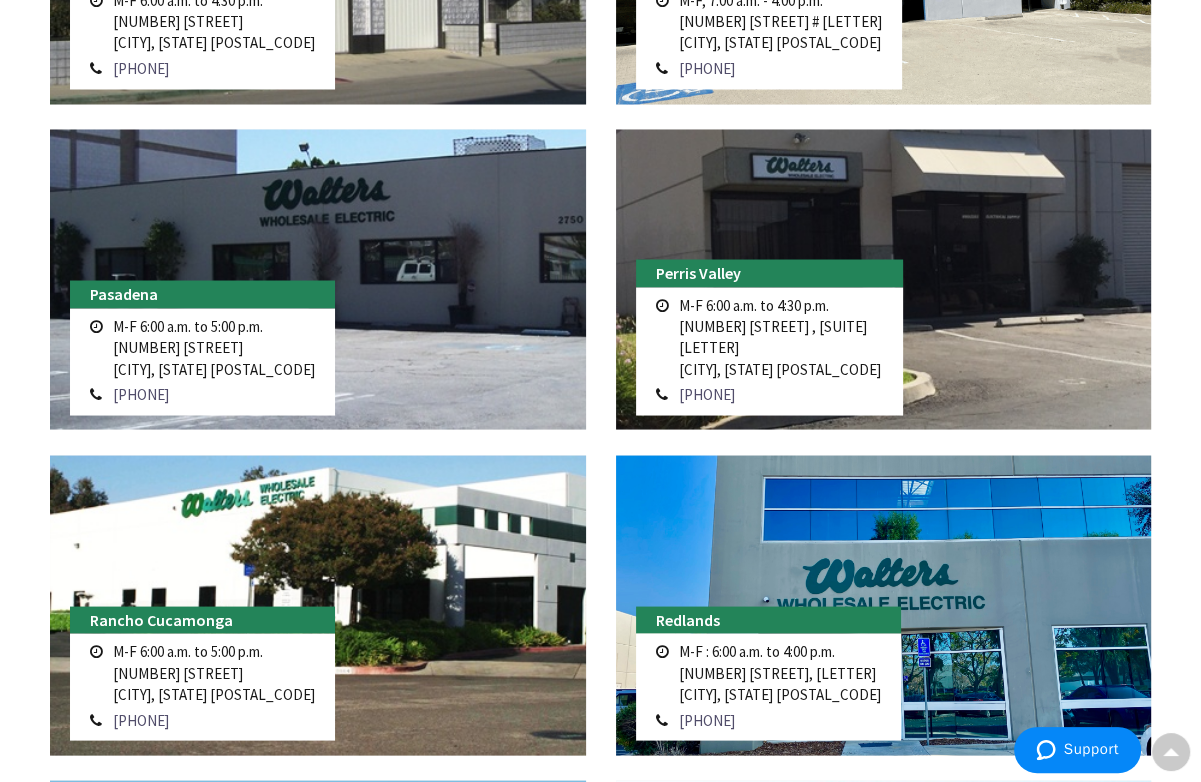 scroll, scrollTop: 2849, scrollLeft: 0, axis: vertical 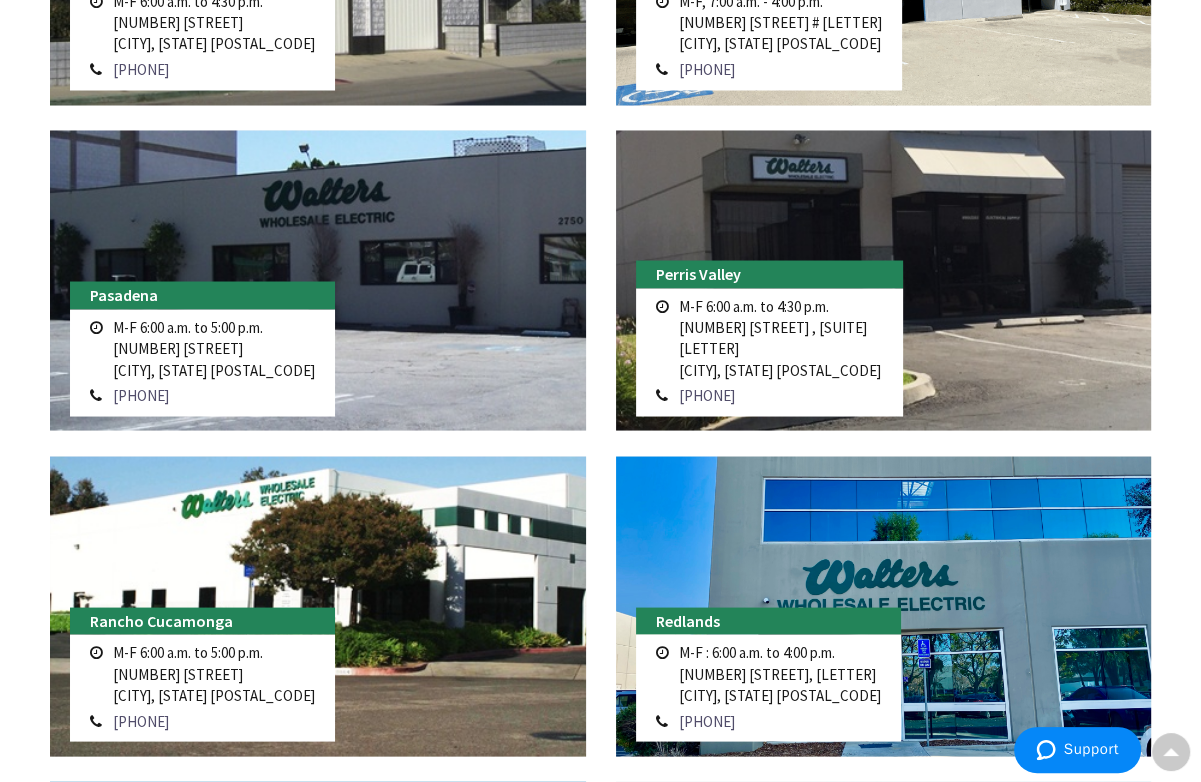 click on "Locations
Search Branches
[CITY]
M-F [TIME] to [TIME]                                                      [NUMBER] [STREET]
[CITY], [STATE] [POSTAL_CODE]
[PHONE] Read more" at bounding box center [600, 252] 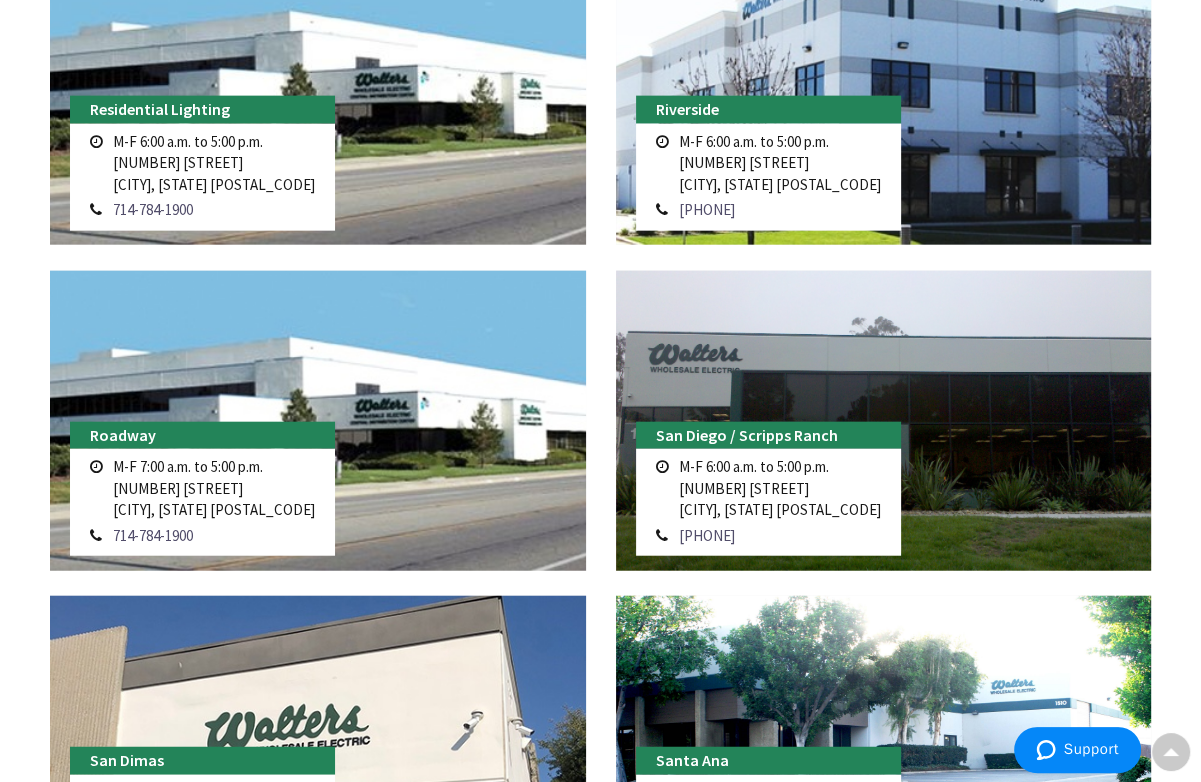scroll, scrollTop: 3686, scrollLeft: 0, axis: vertical 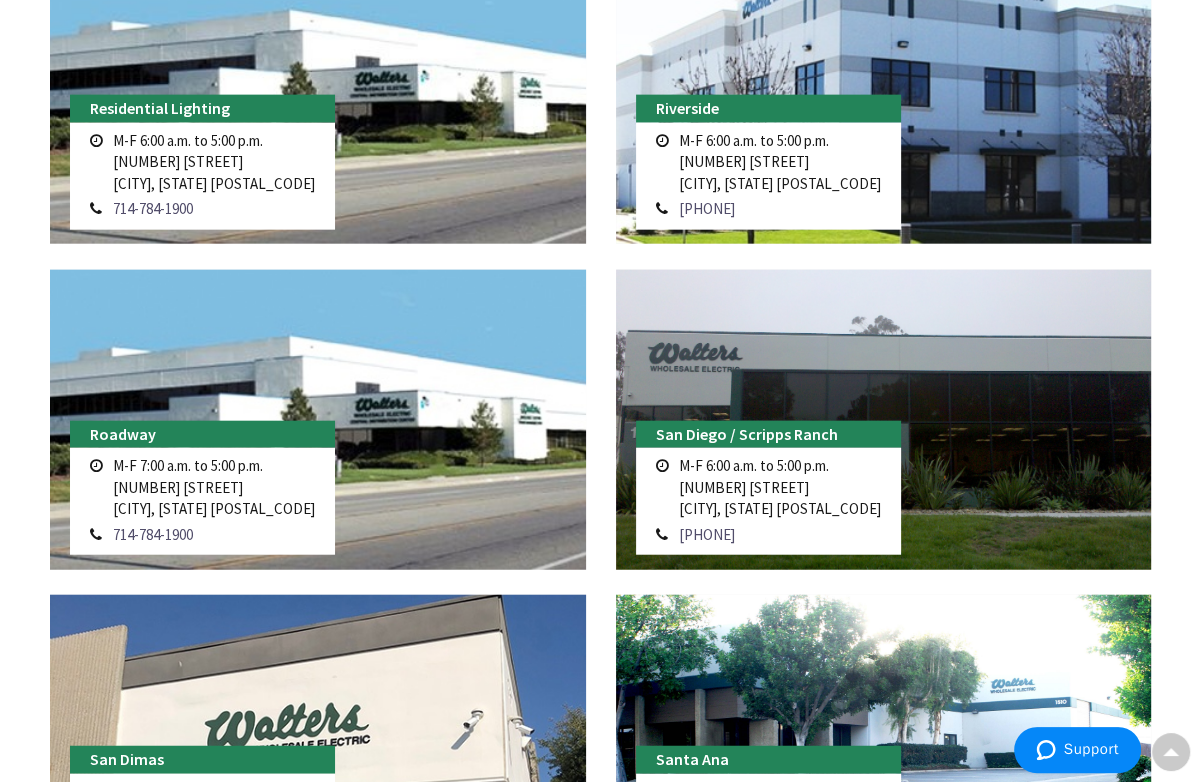 click on "Locations
Search Branches
[CITY]
M-F [TIME] to [TIME]                                                      [NUMBER] [STREET]
[CITY], [STATE] [POSTAL_CODE]
[PHONE] Read more" at bounding box center [600, -585] 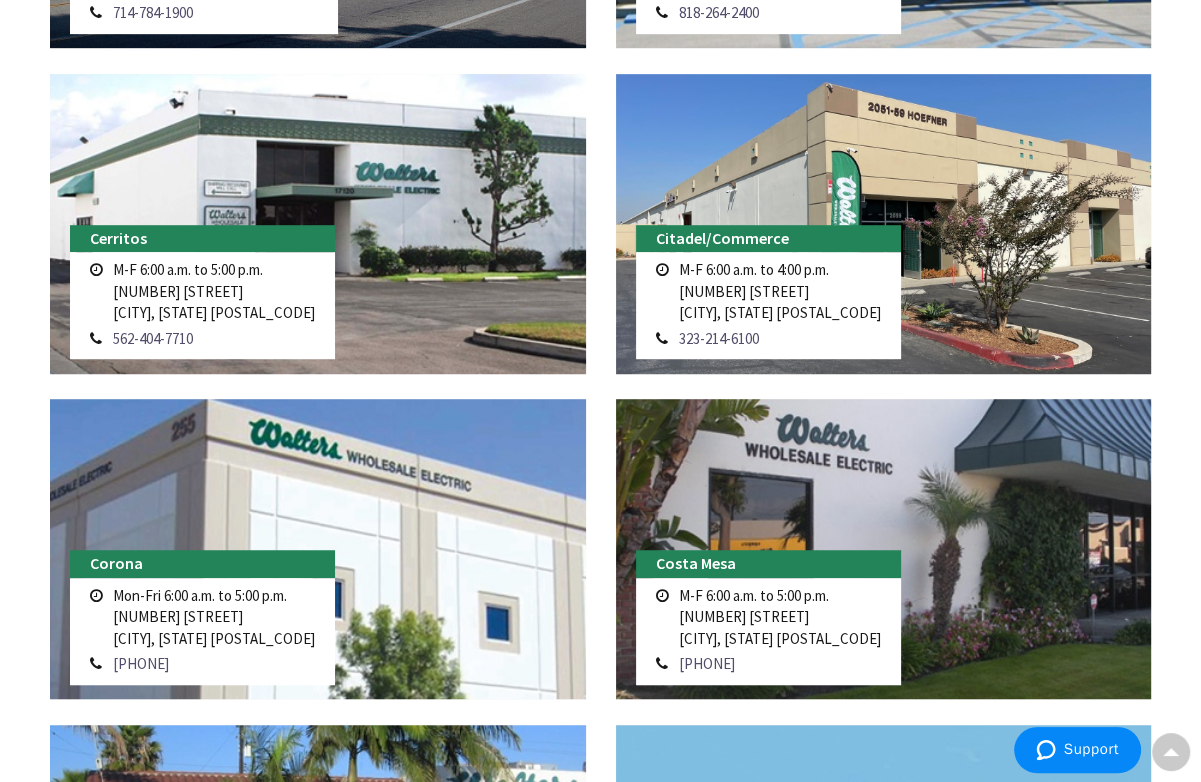 scroll, scrollTop: 952, scrollLeft: 0, axis: vertical 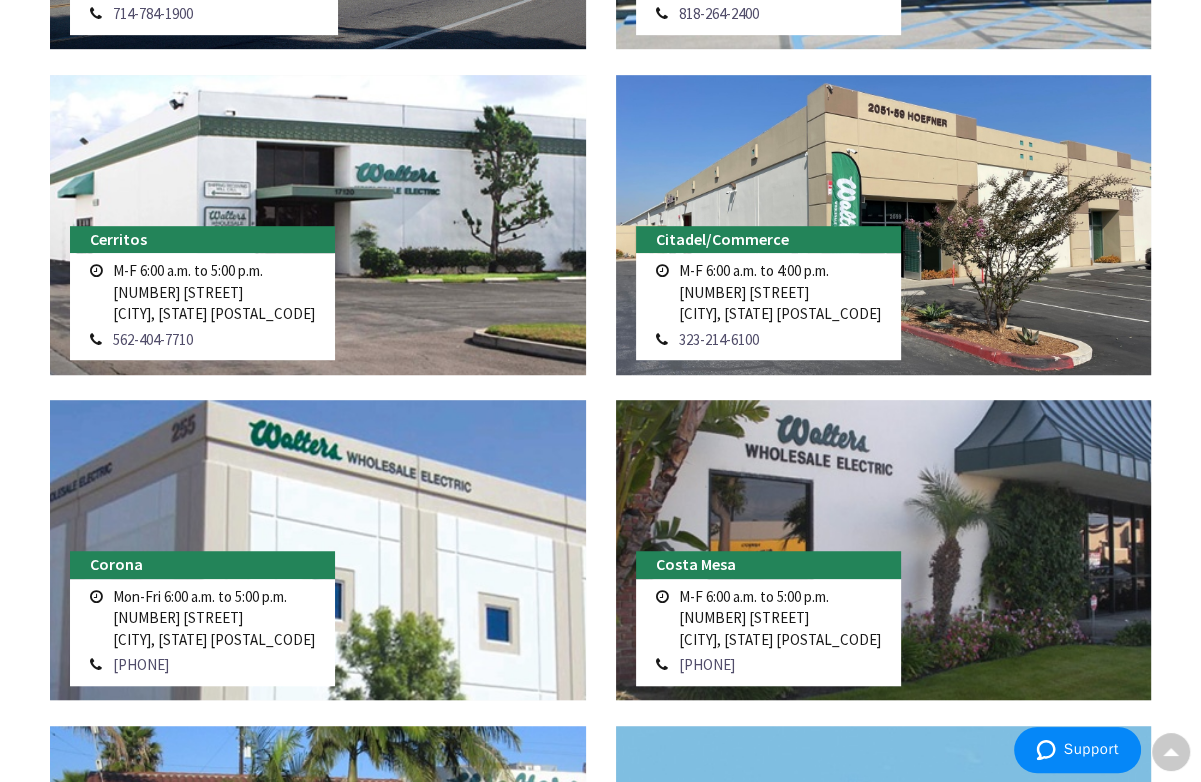 click on "Locations
Search Branches
[CITY]
M-F [TIME] to [TIME]                                                      [NUMBER] [STREET]
[CITY], [STATE] [POSTAL_CODE]
[PHONE] Read more" at bounding box center (600, 2149) 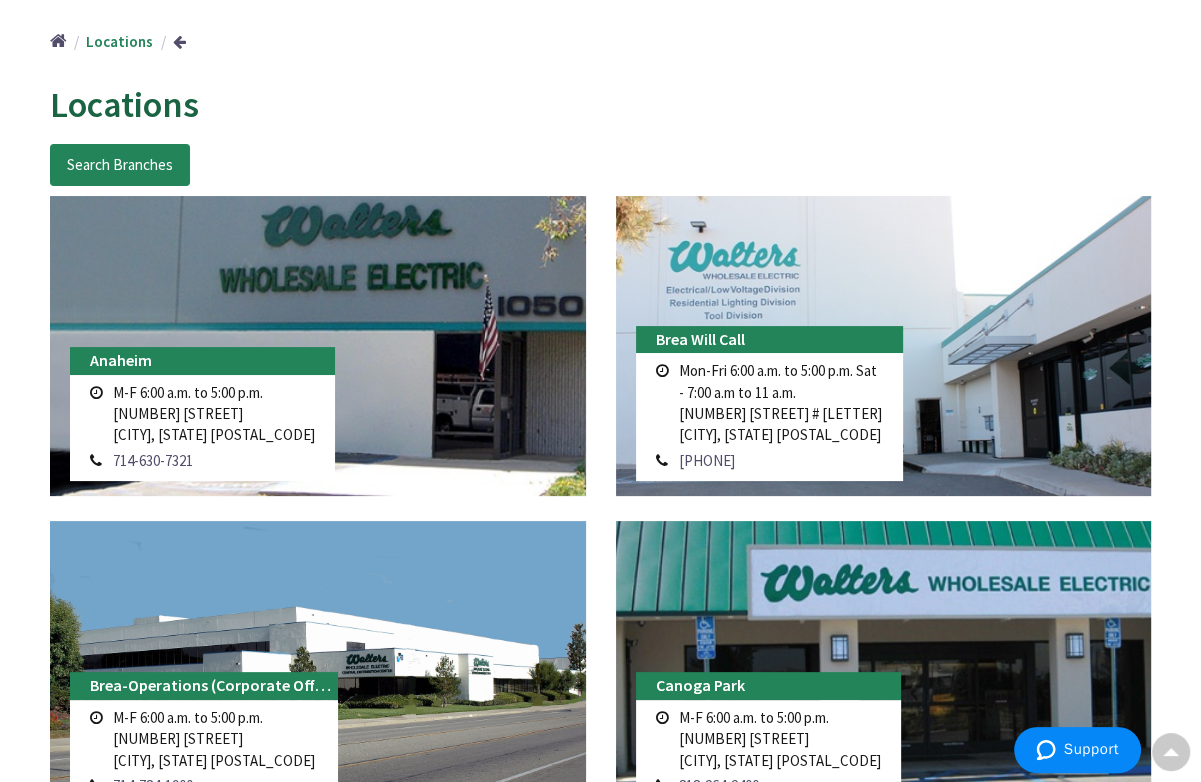 scroll, scrollTop: 5142, scrollLeft: 0, axis: vertical 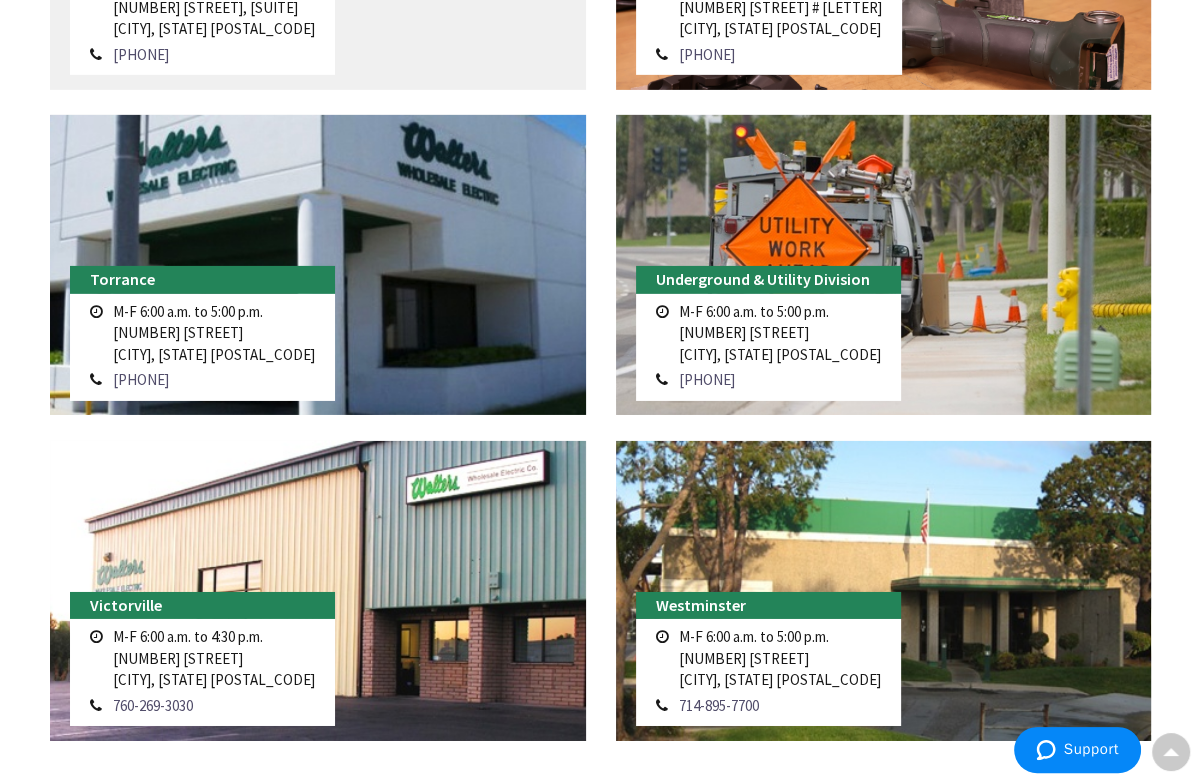 click on "Locations
Search Branches
[CITY]
M-F [TIME] to [TIME]                                                      [NUMBER] [STREET]
[CITY], [STATE] [POSTAL_CODE]
[PHONE] Read more" at bounding box center [600, -2041] 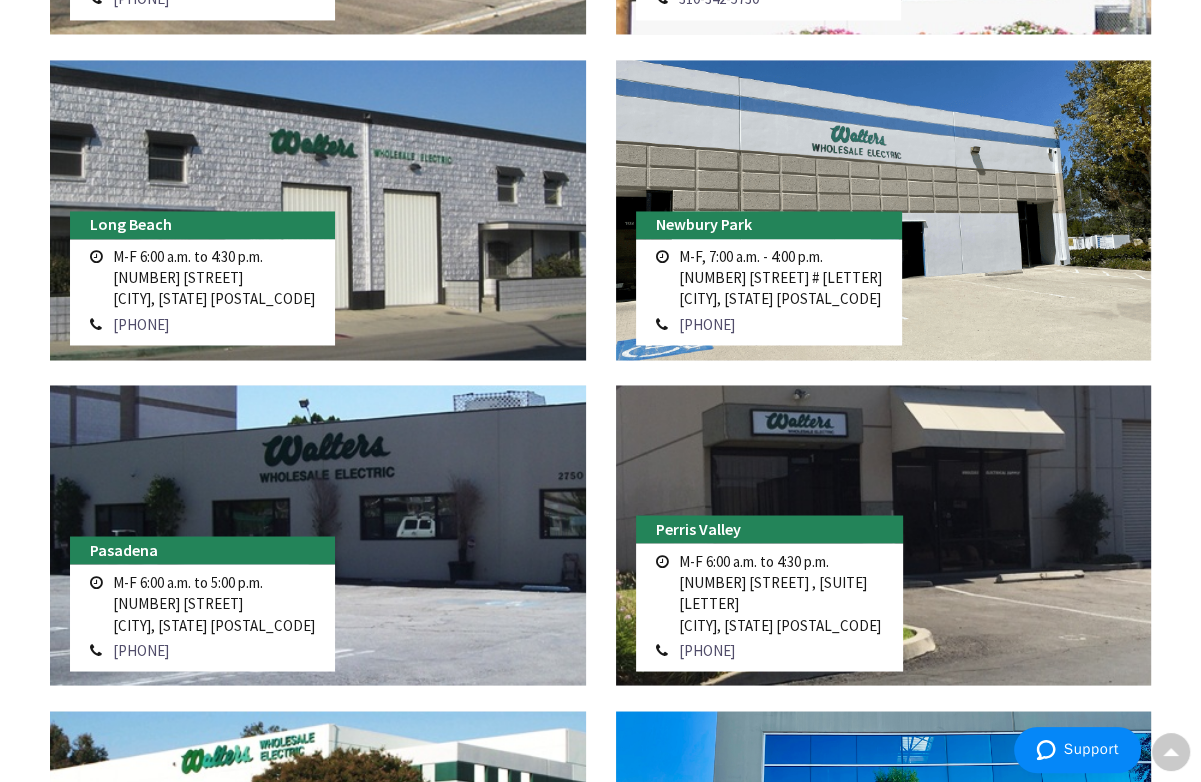 scroll, scrollTop: 2593, scrollLeft: 0, axis: vertical 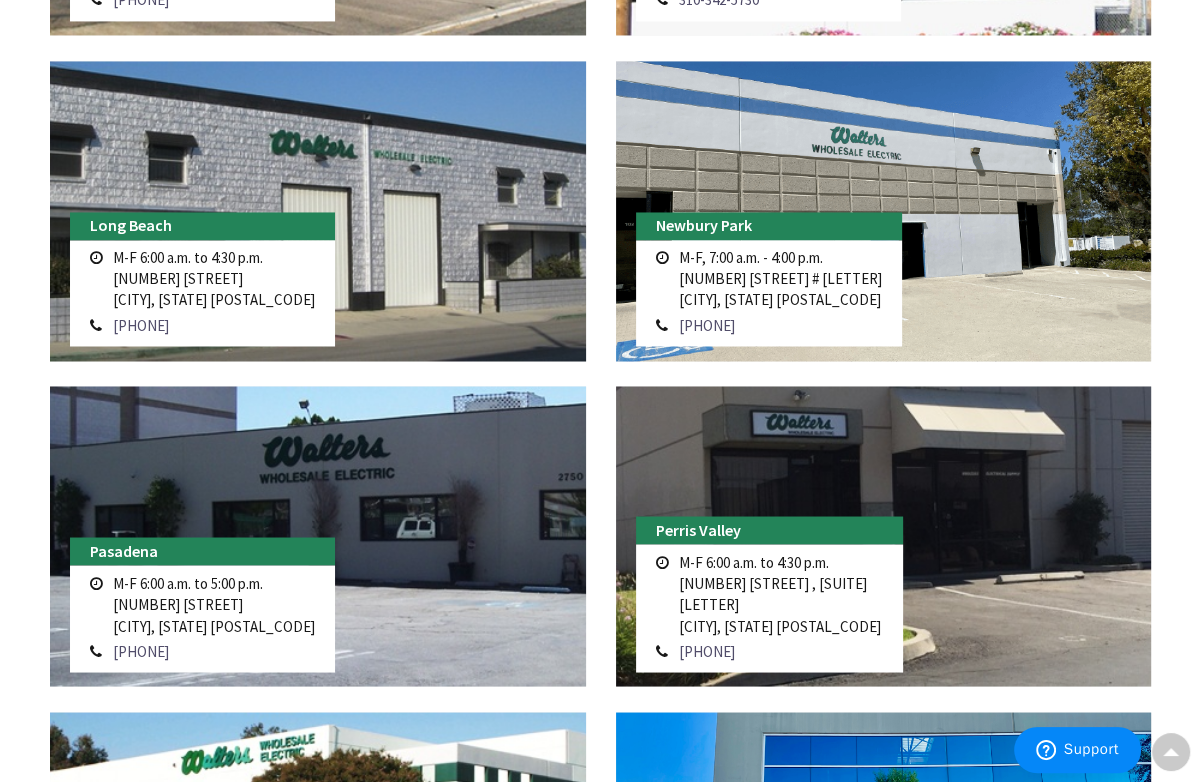 click on "Locations
Search Branches
[CITY]
M-F [TIME] to [TIME]                                                      [NUMBER] [STREET]
[CITY], [STATE] [POSTAL_CODE]
[PHONE] Read more" at bounding box center (600, 508) 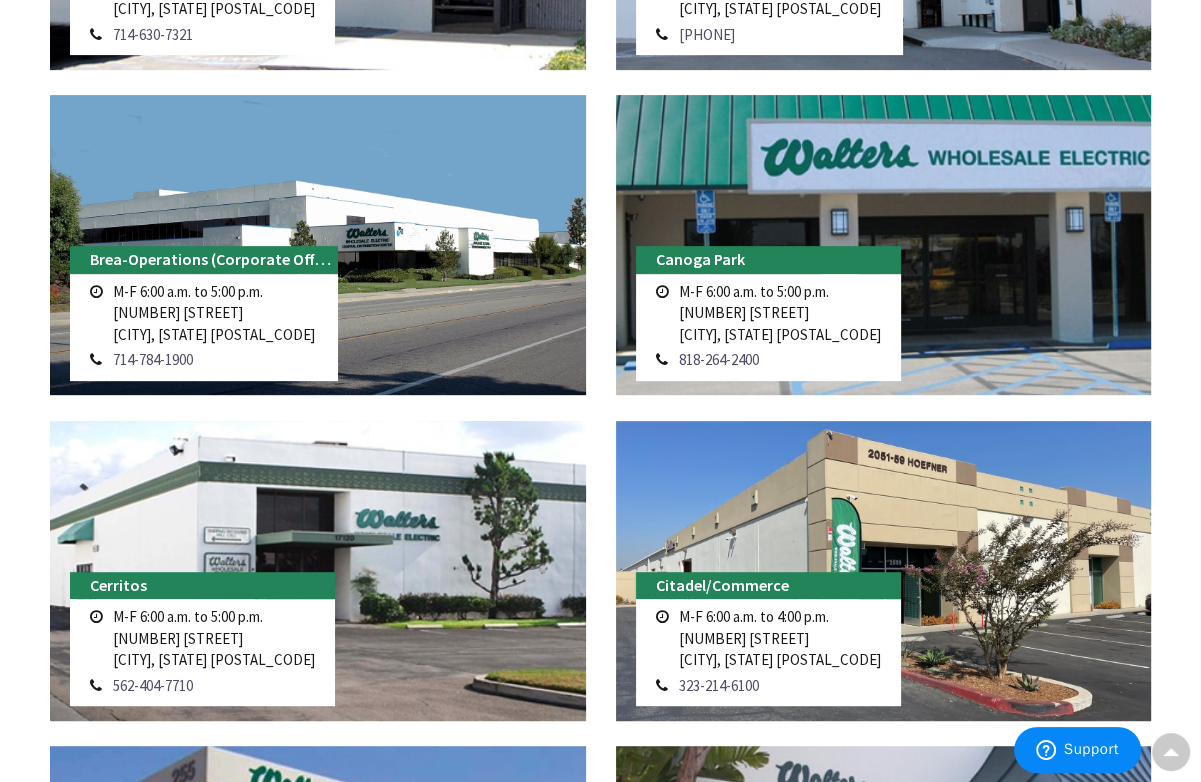 scroll, scrollTop: 0, scrollLeft: 0, axis: both 